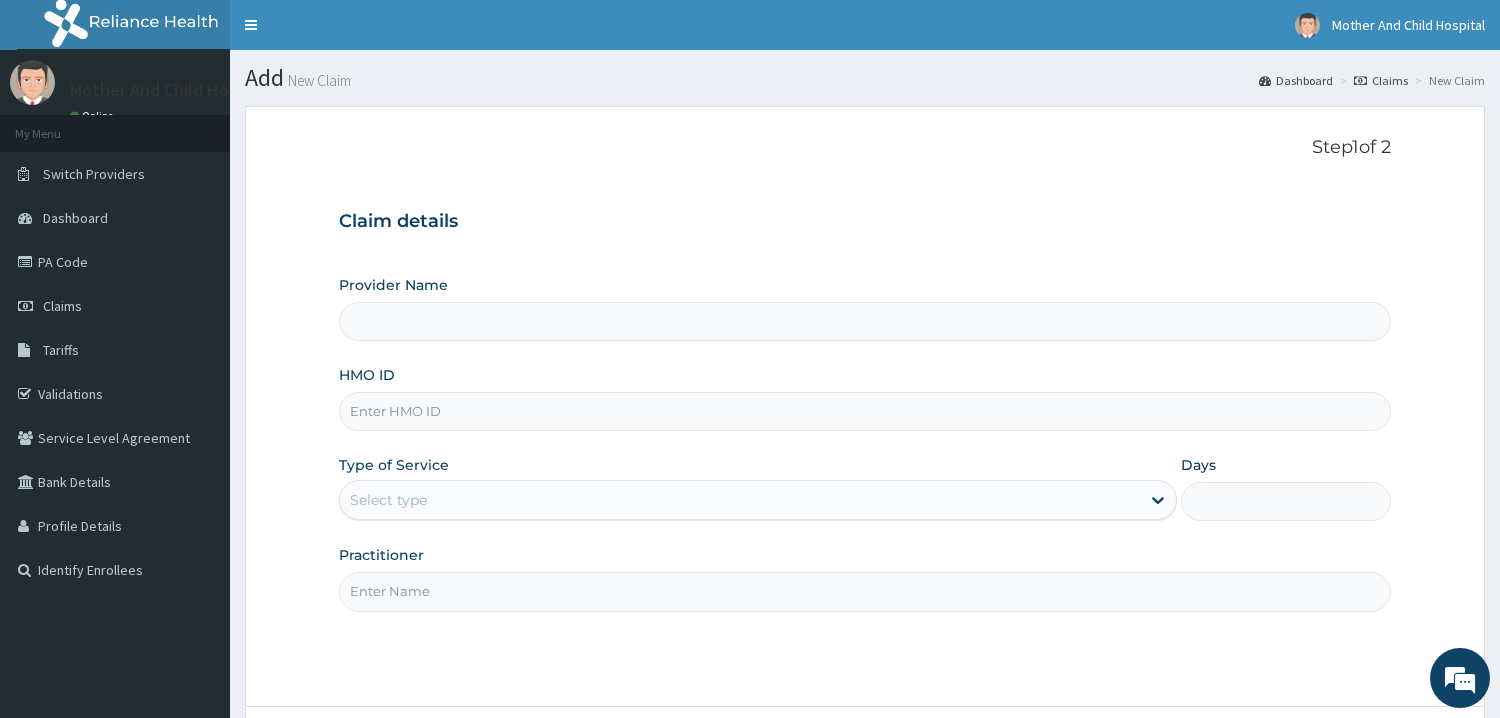 scroll, scrollTop: 0, scrollLeft: 0, axis: both 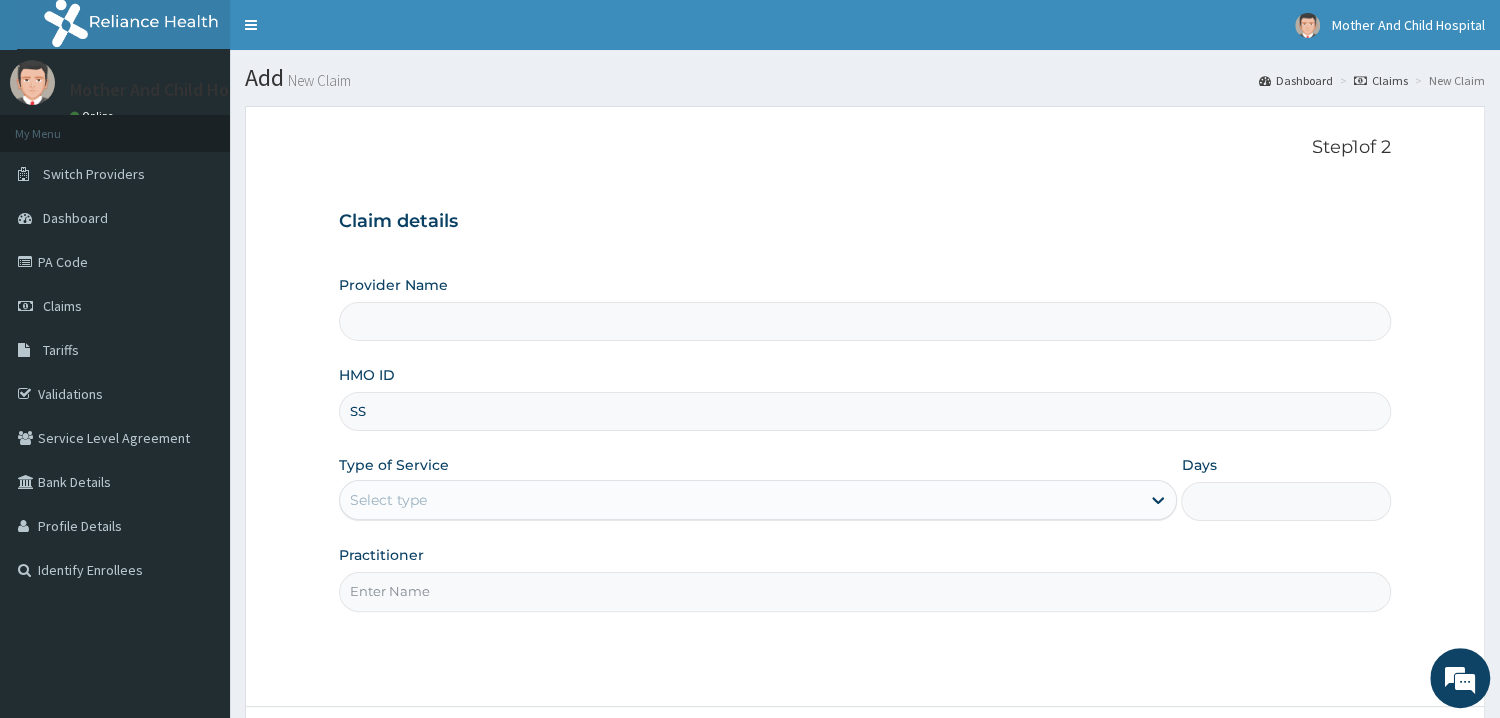 type on "SSE" 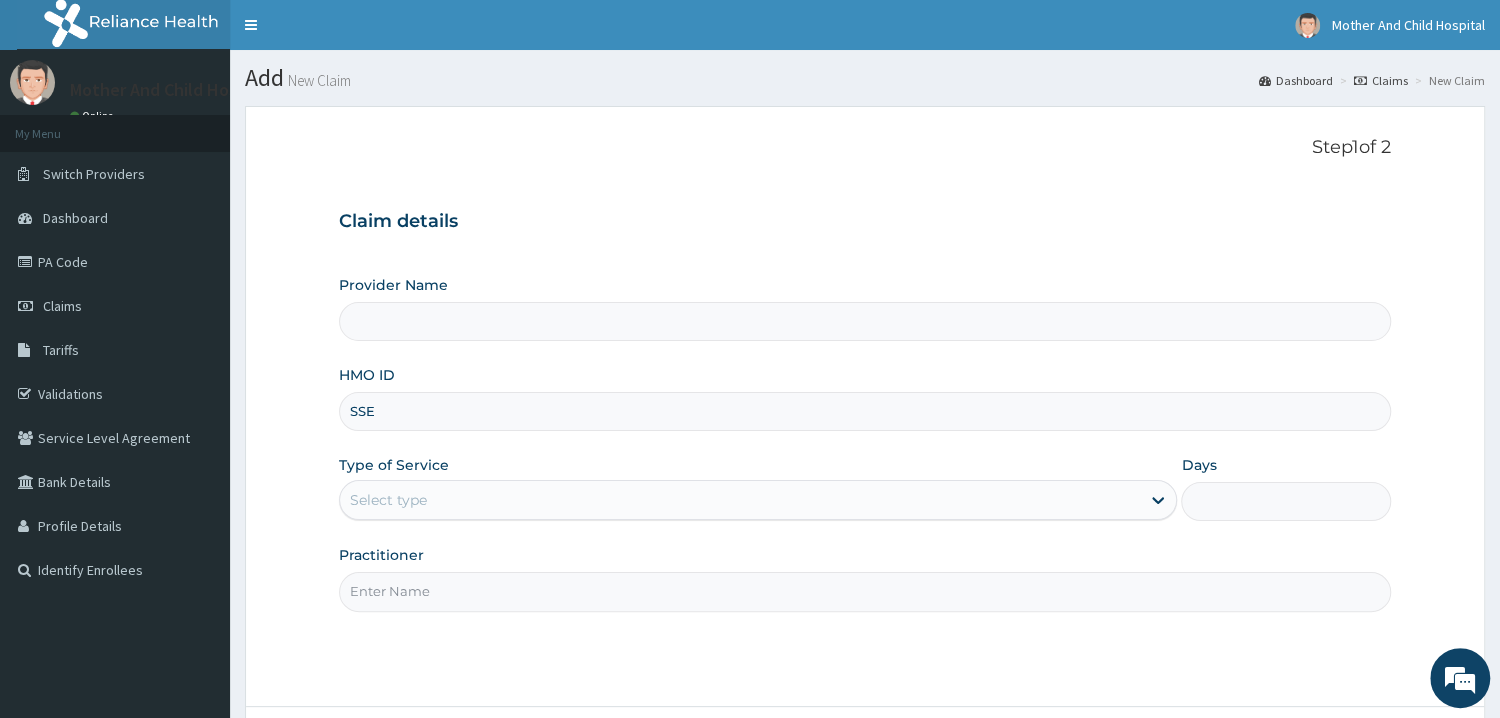 type on "Mother and Child Hospital - Omole" 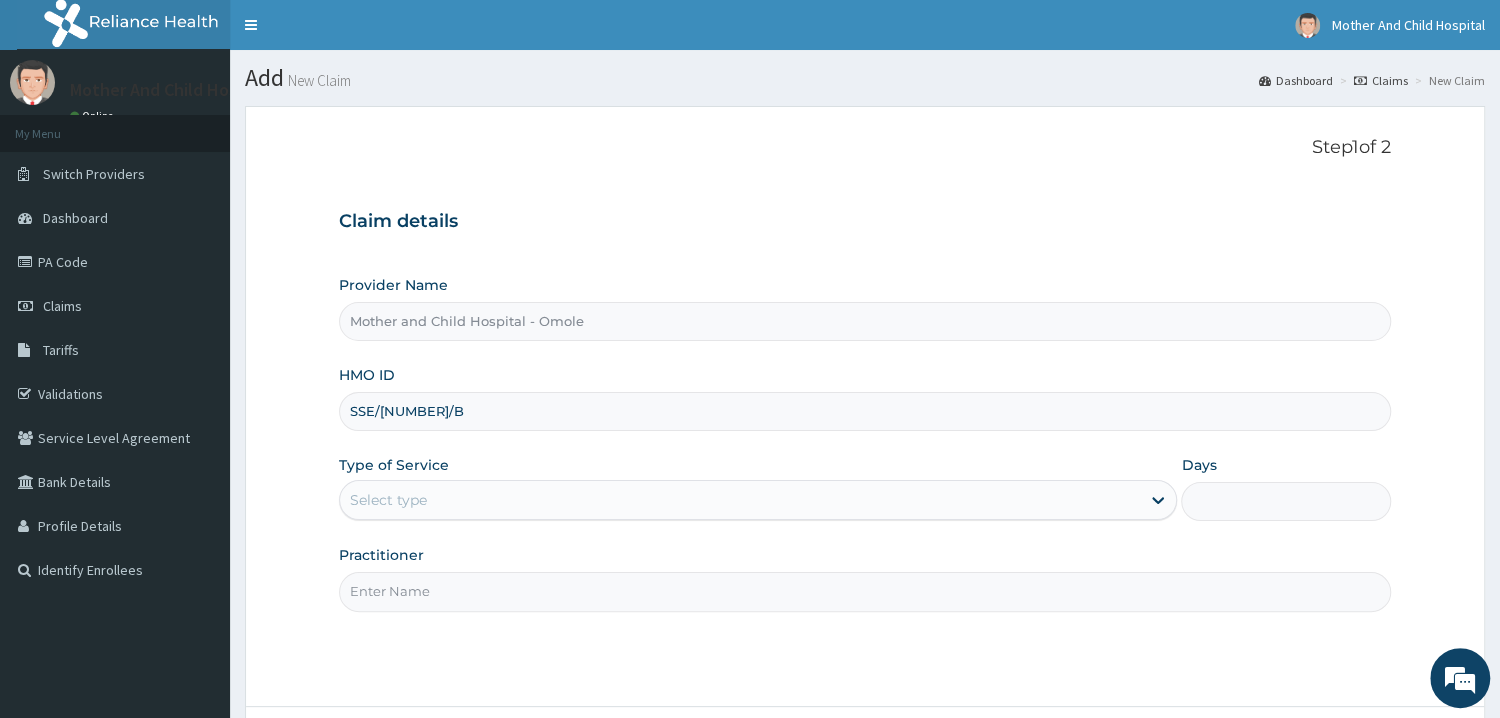 type on "SSE/[NUMBER]/B" 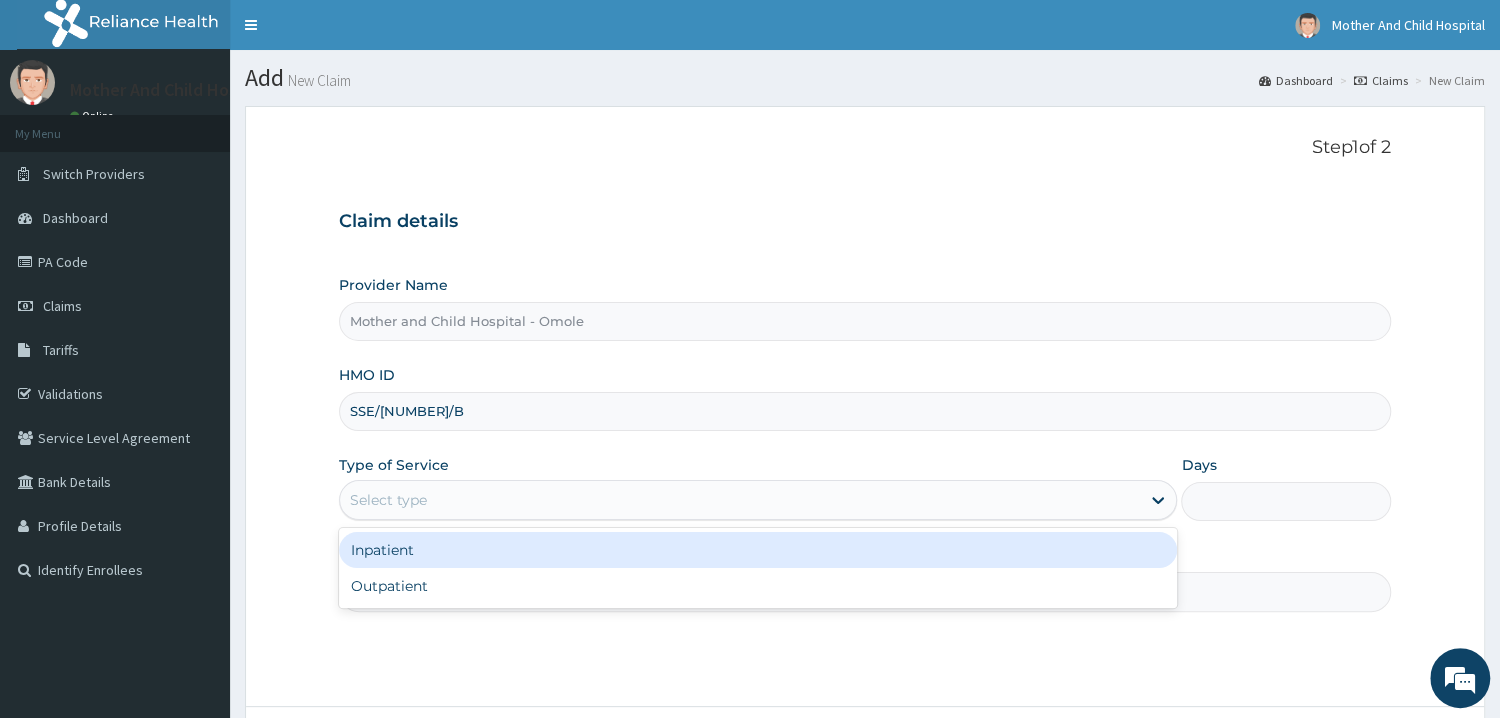 drag, startPoint x: 556, startPoint y: 506, endPoint x: 523, endPoint y: 580, distance: 81.02469 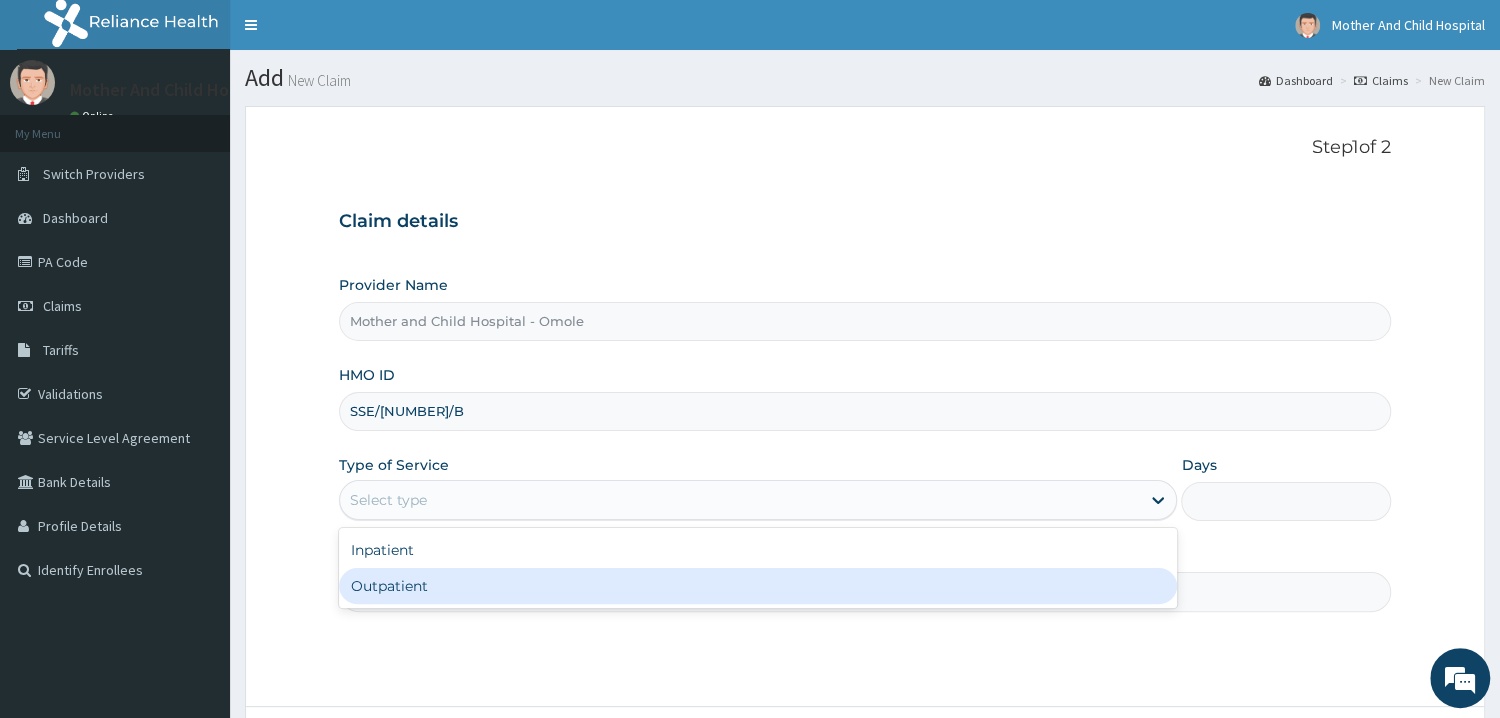 click on "Outpatient" at bounding box center (758, 586) 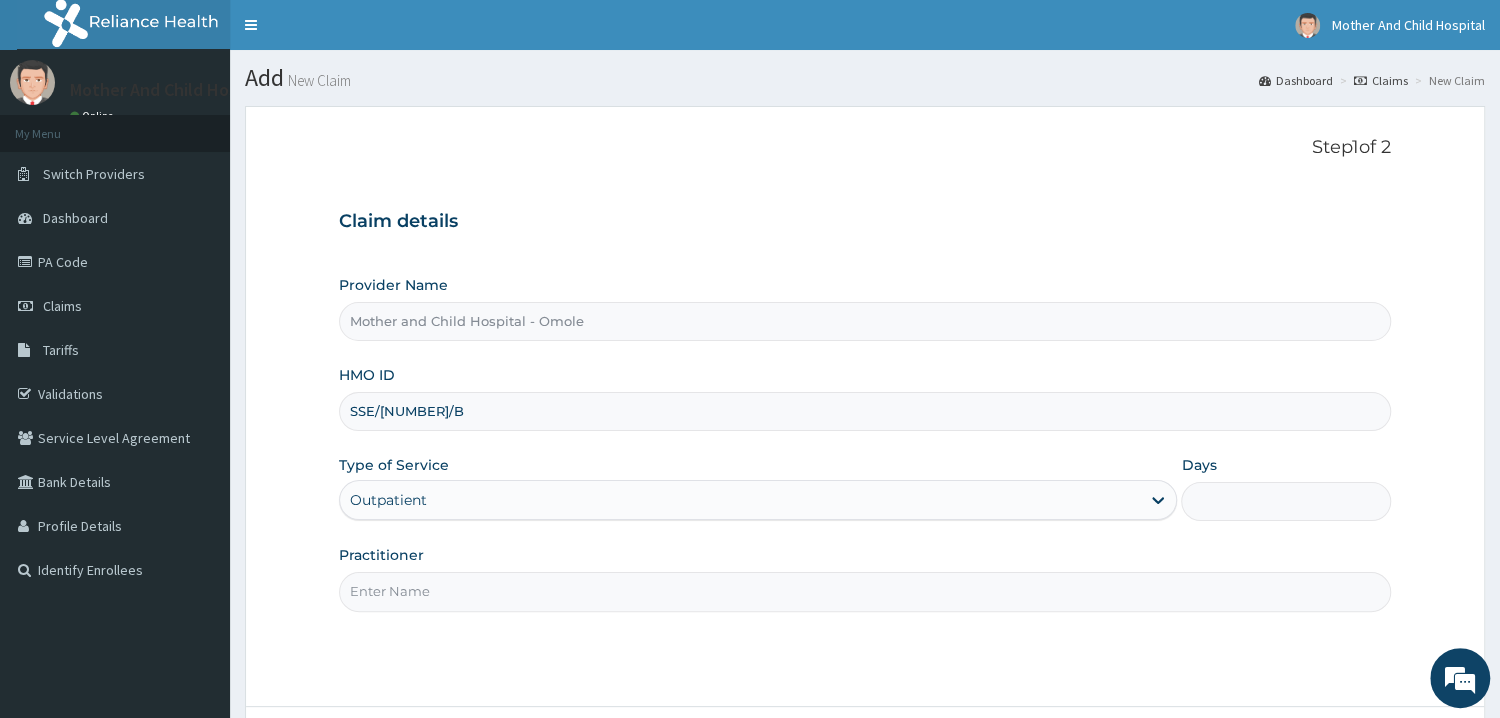 type on "1" 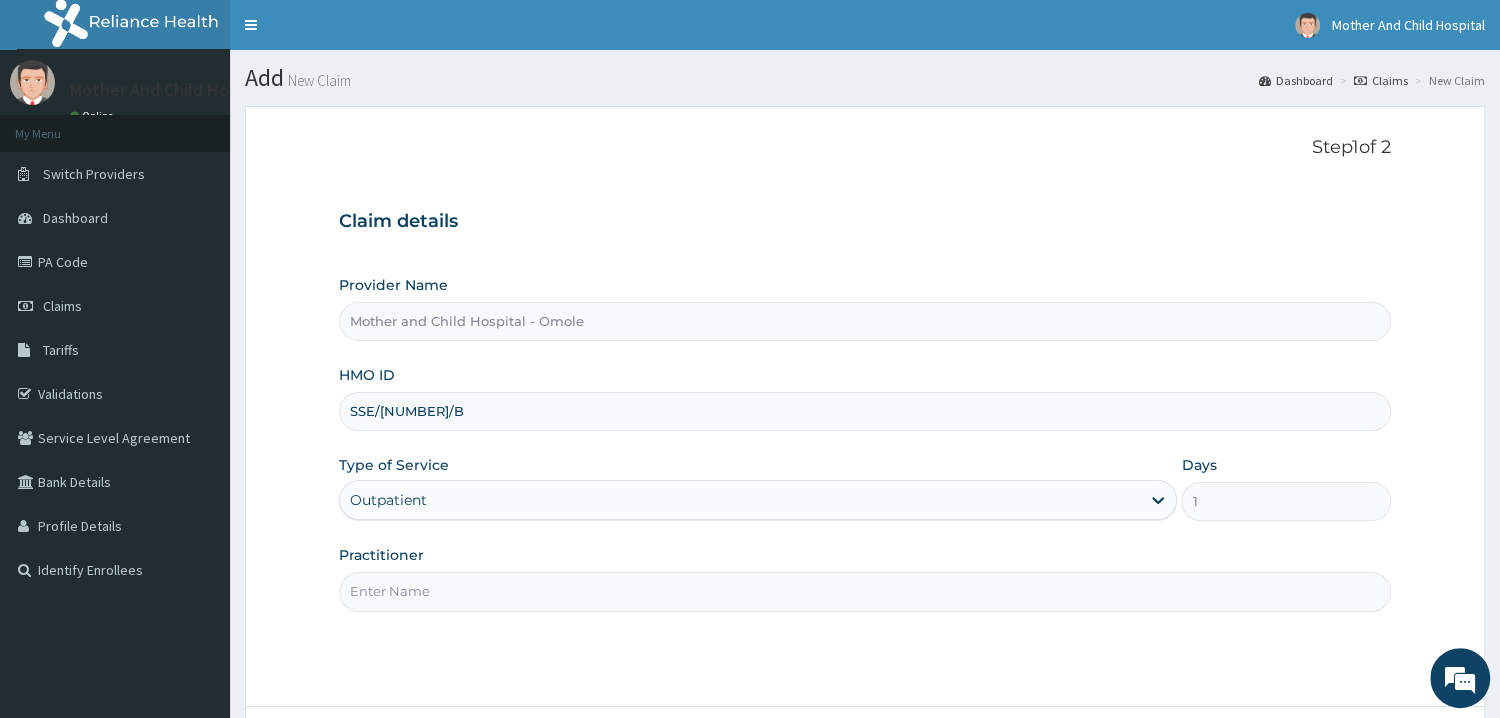 click on "Practitioner" at bounding box center (865, 591) 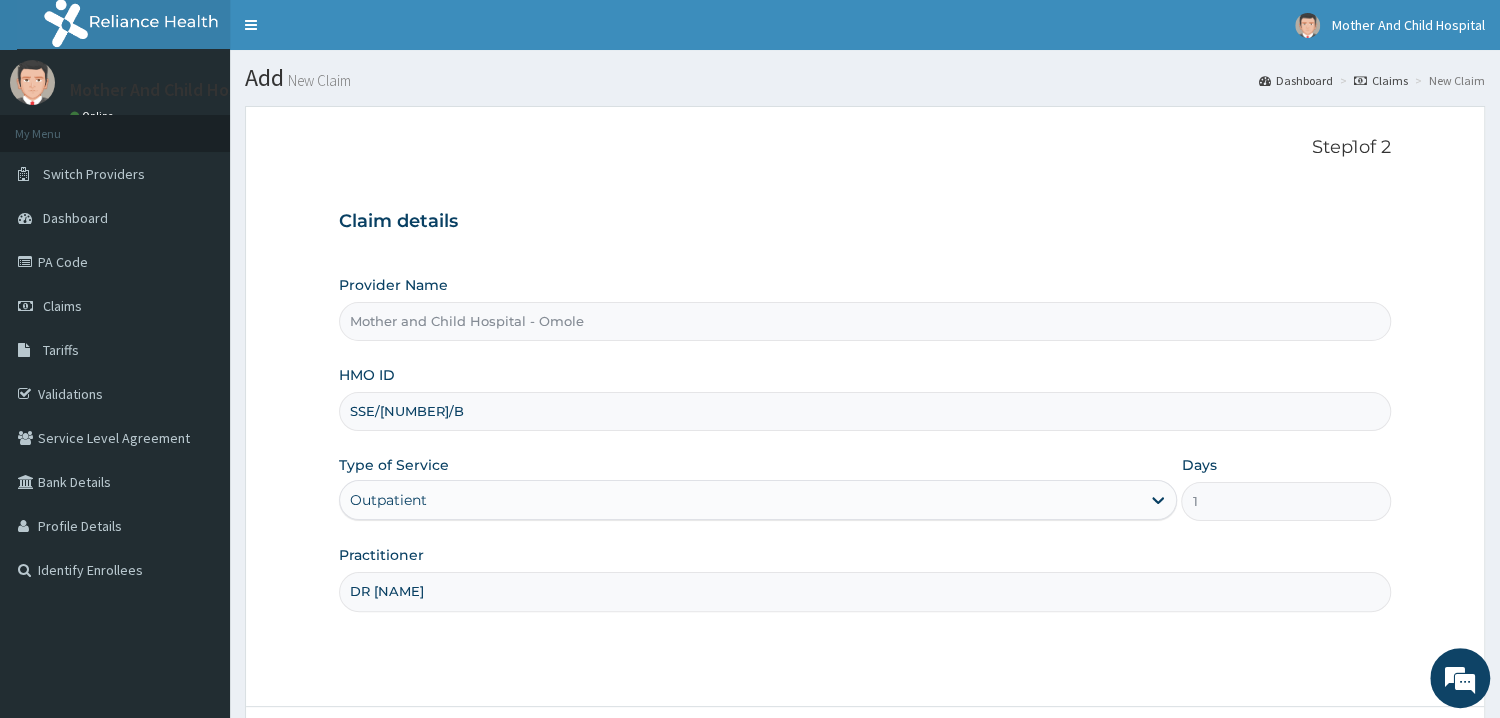 scroll, scrollTop: 0, scrollLeft: 0, axis: both 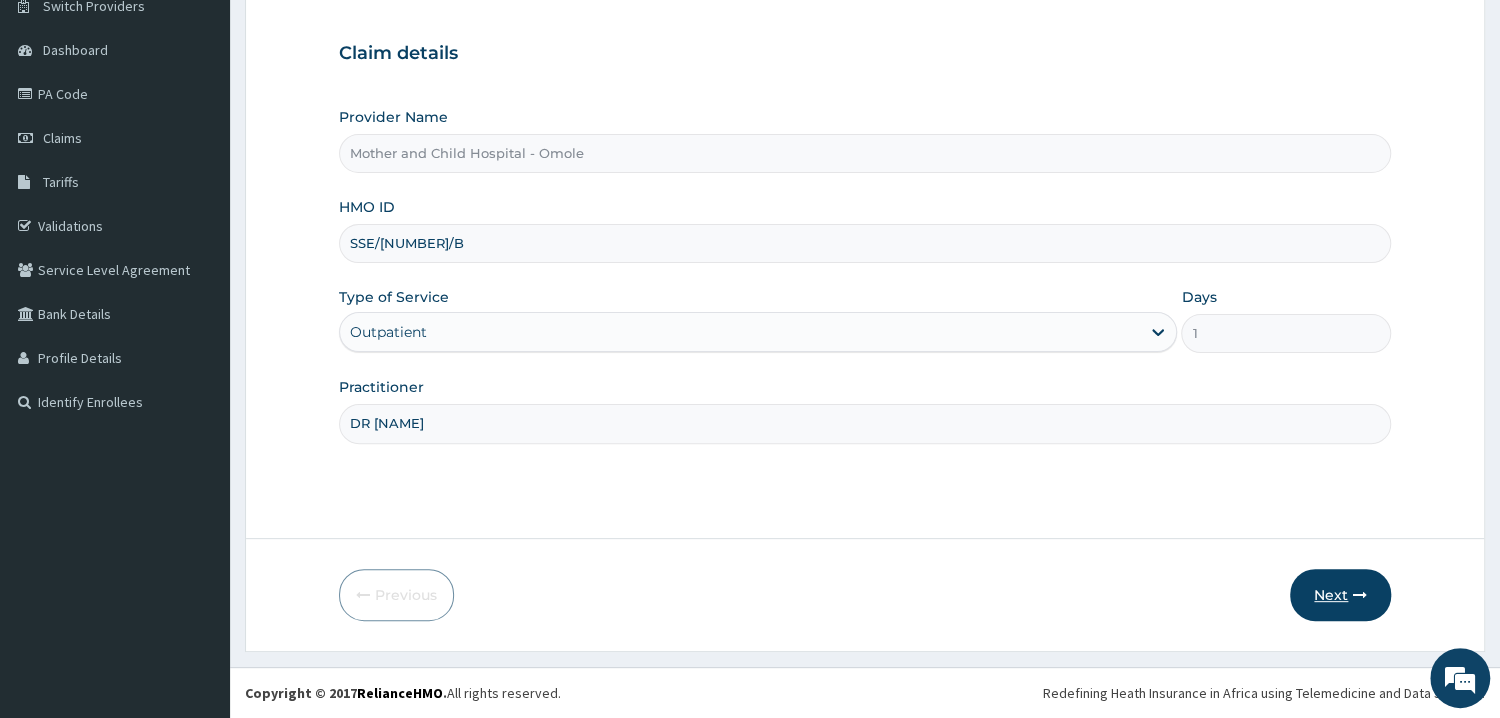 type on "DR DOREEN" 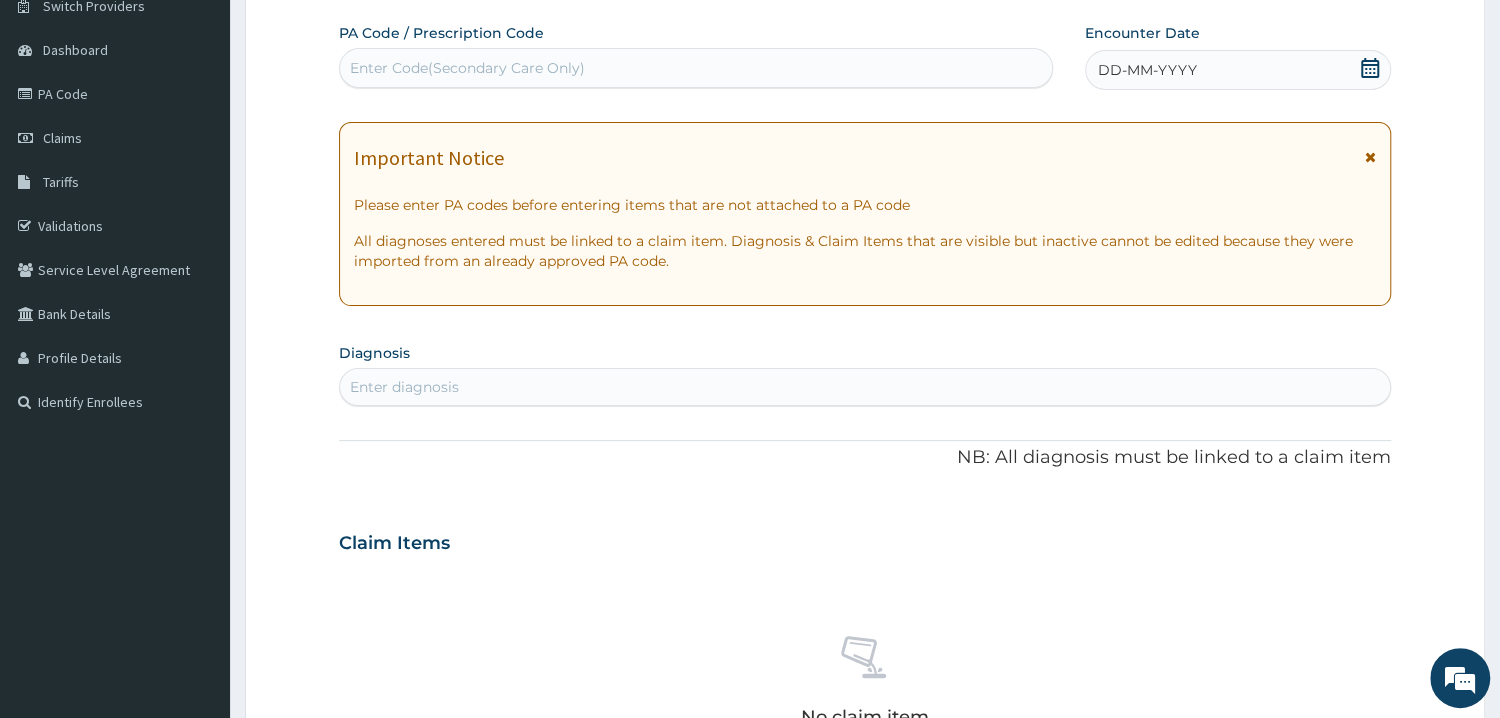 click on "Enter Code(Secondary Care Only)" at bounding box center [696, 68] 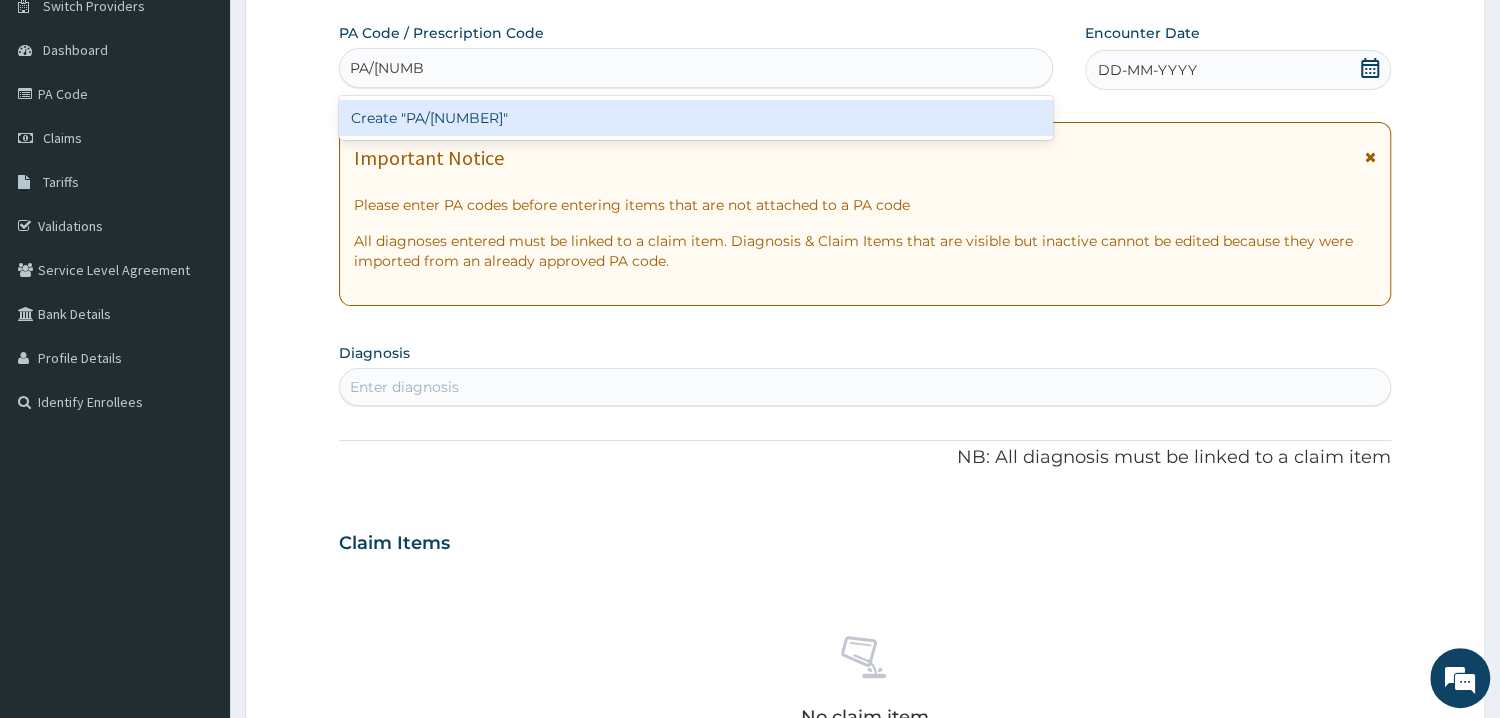type 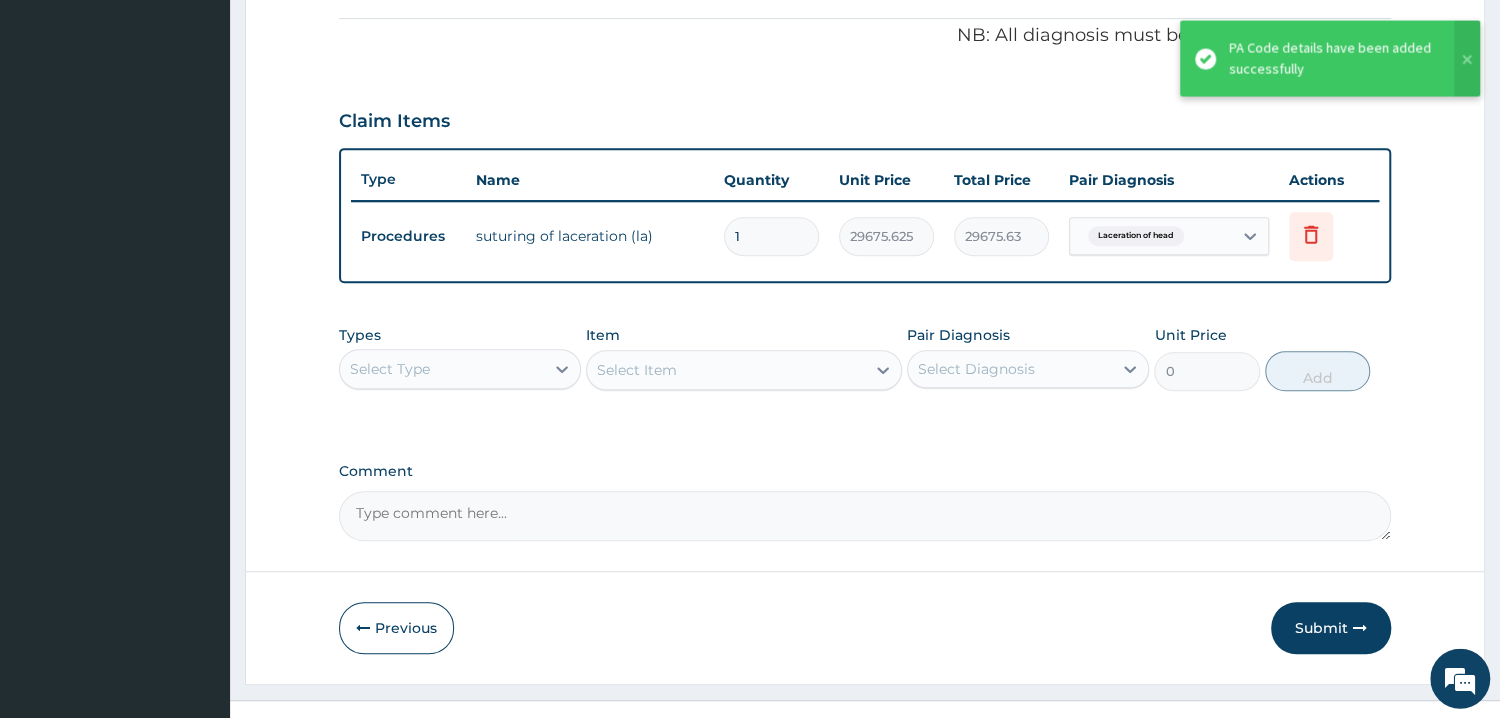 scroll, scrollTop: 597, scrollLeft: 0, axis: vertical 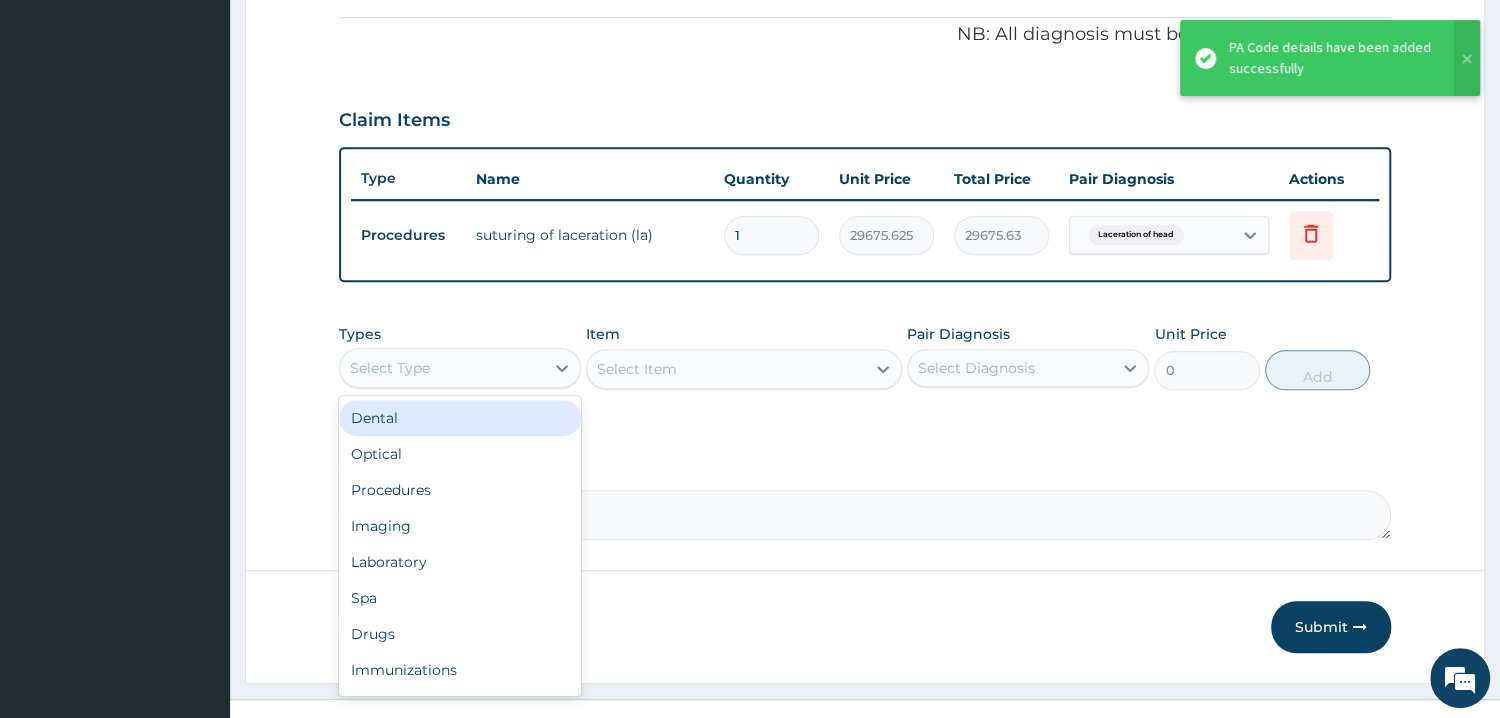 click on "Select Type" at bounding box center (442, 368) 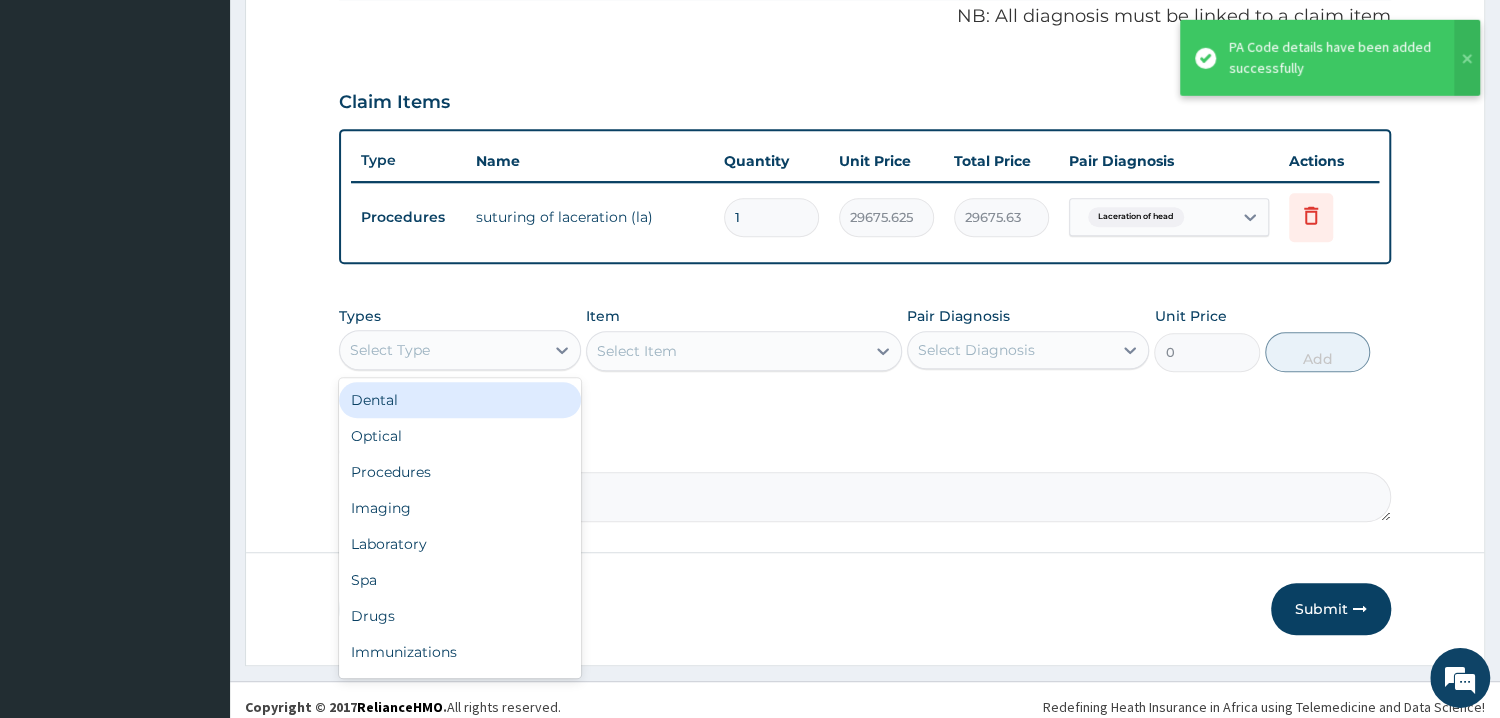 scroll, scrollTop: 627, scrollLeft: 0, axis: vertical 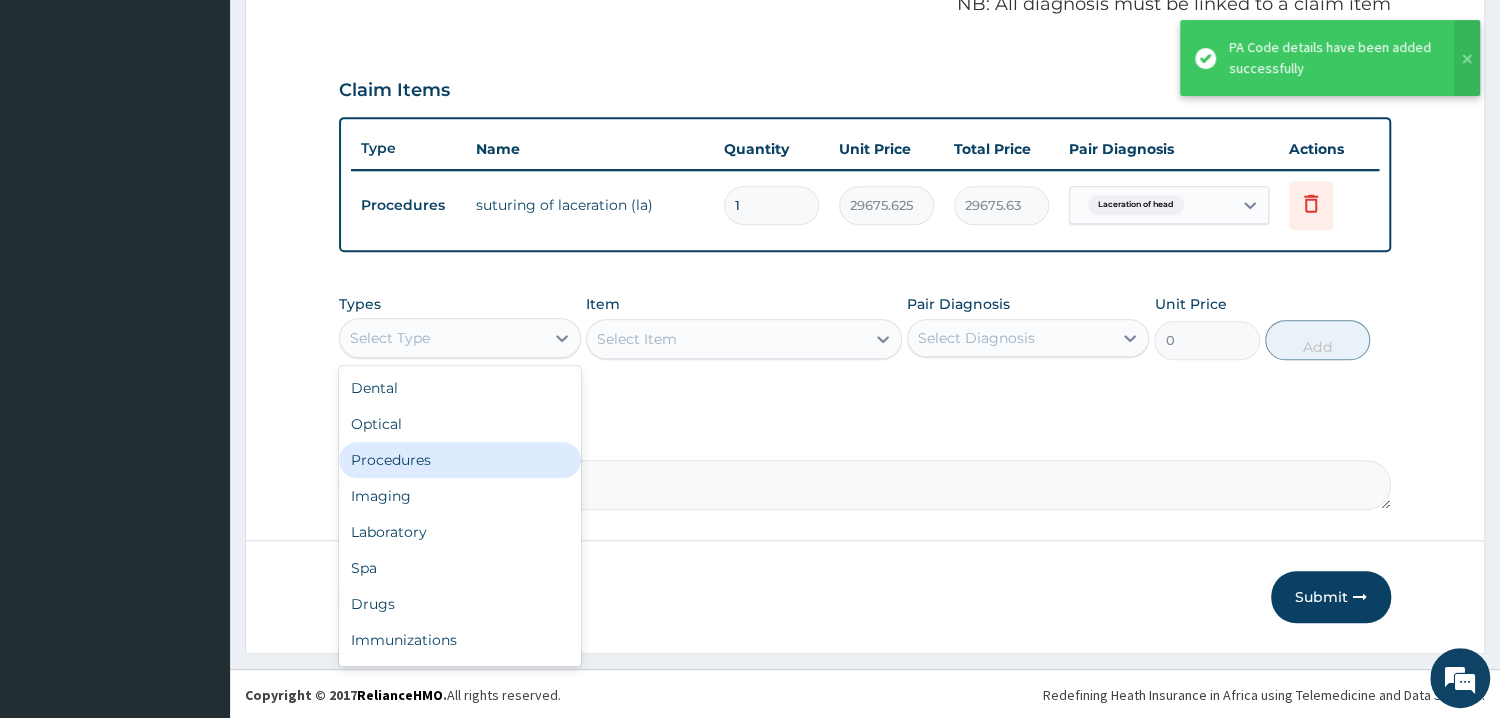 click on "Procedures" at bounding box center (460, 460) 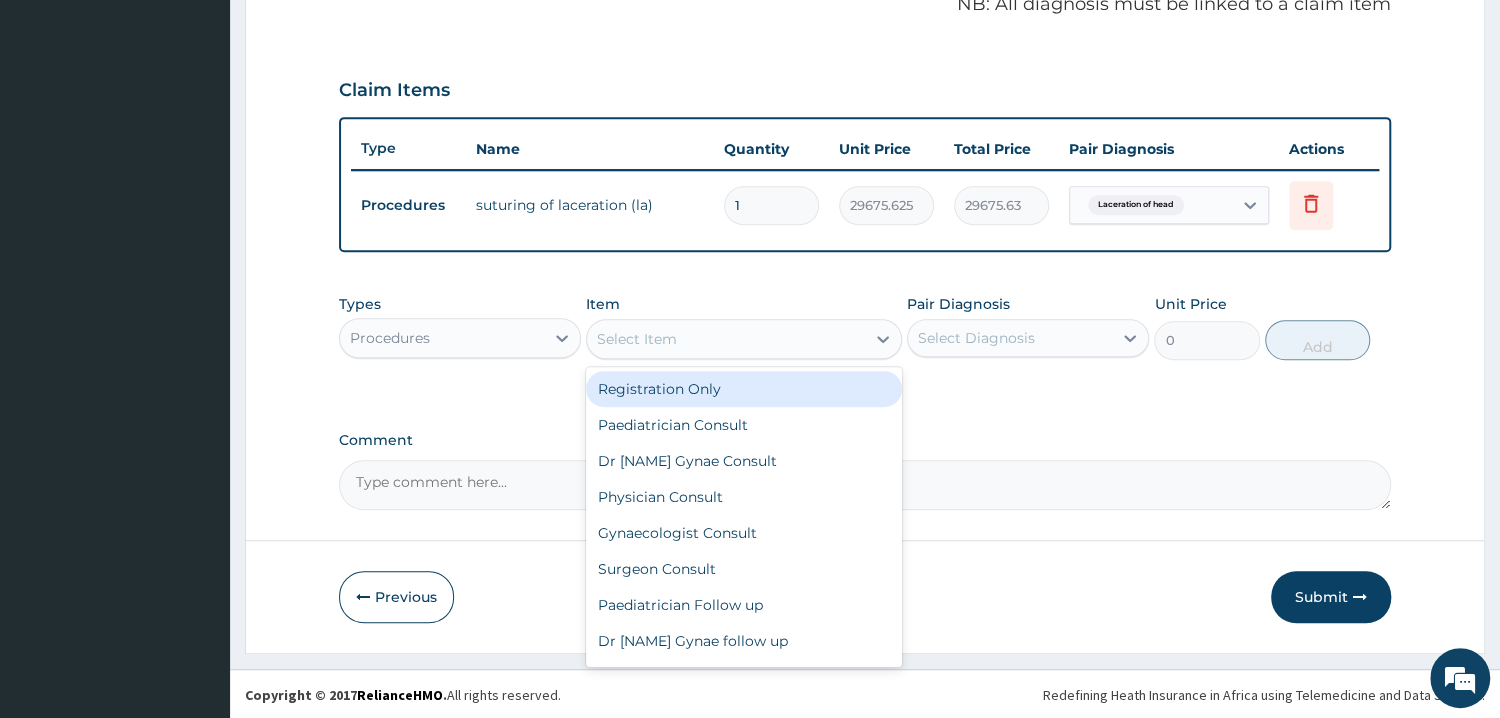 click on "Select Item" at bounding box center (726, 339) 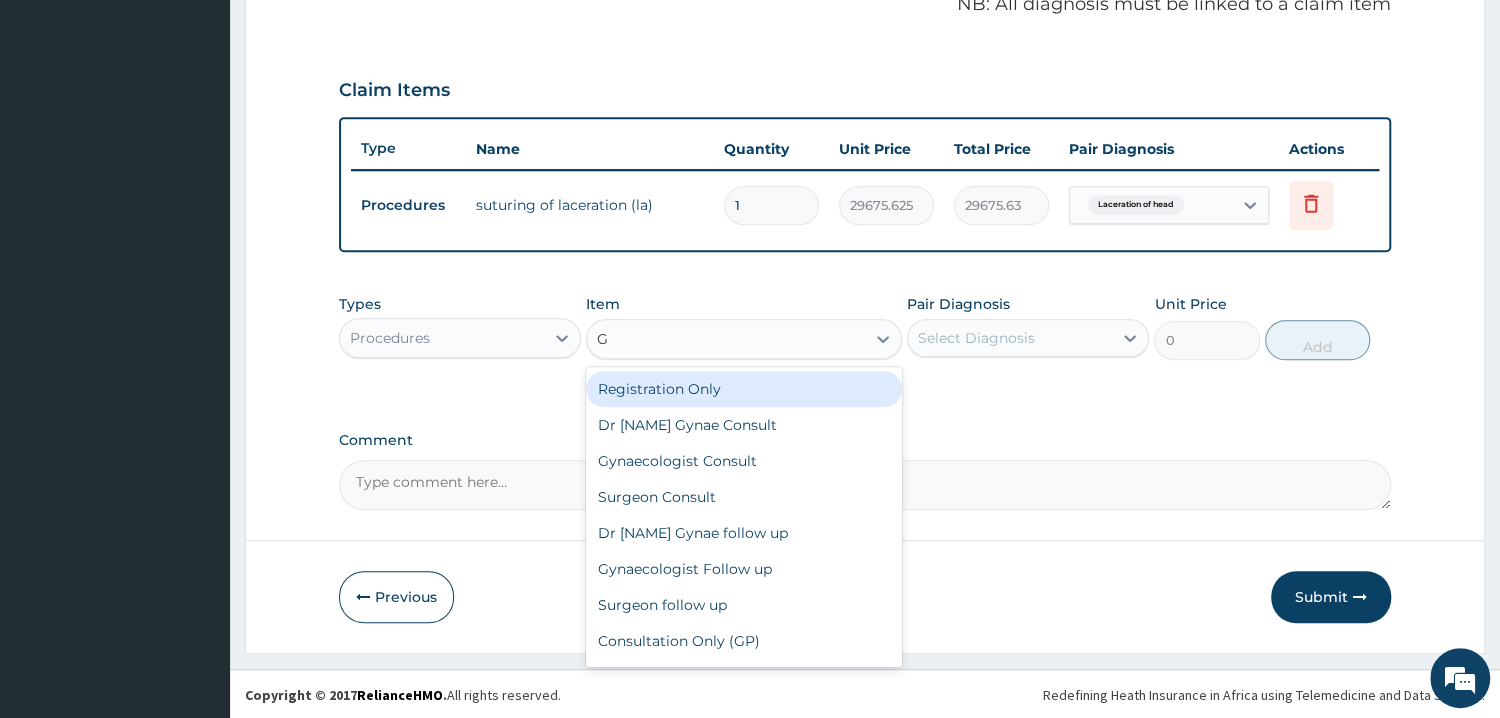 type on "GP" 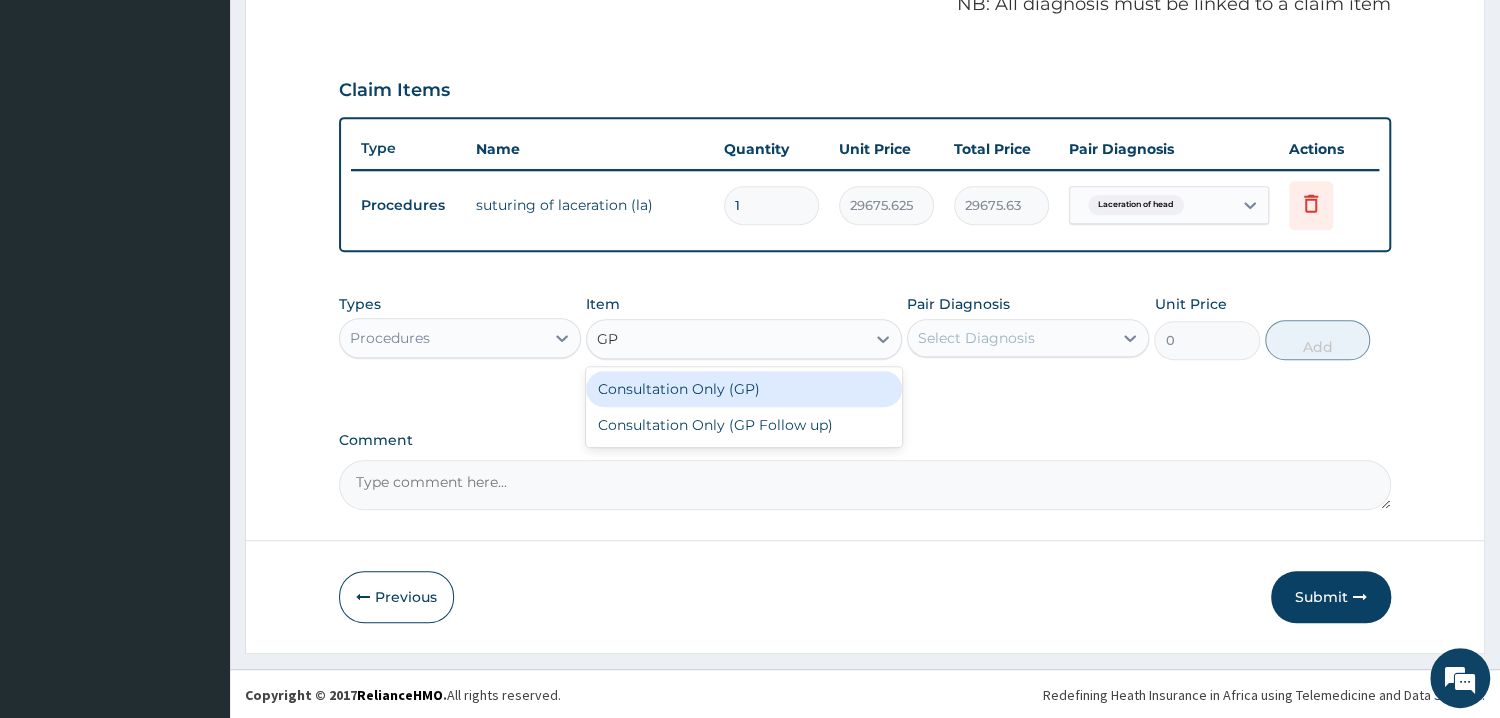 click on "Consultation Only (GP)" at bounding box center [744, 389] 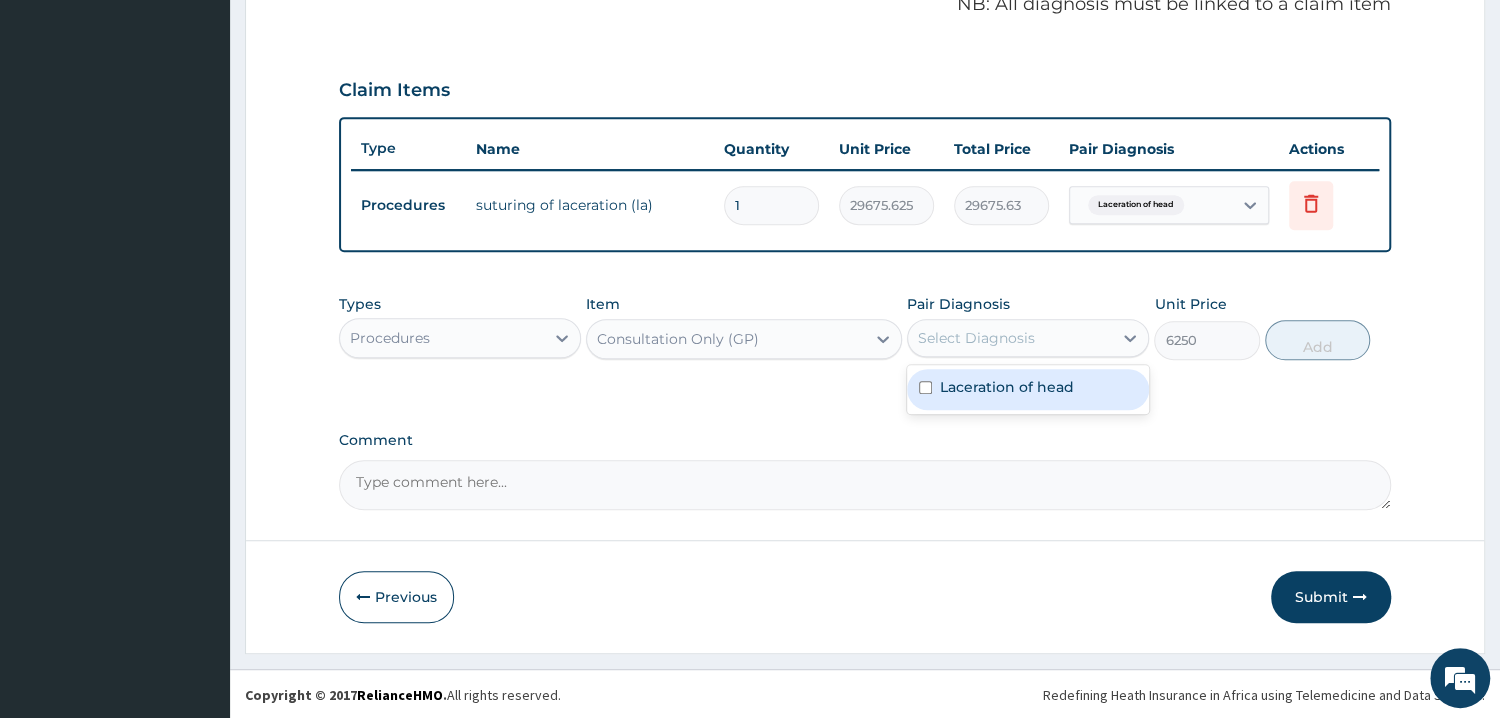 drag, startPoint x: 1068, startPoint y: 331, endPoint x: 1068, endPoint y: 398, distance: 67 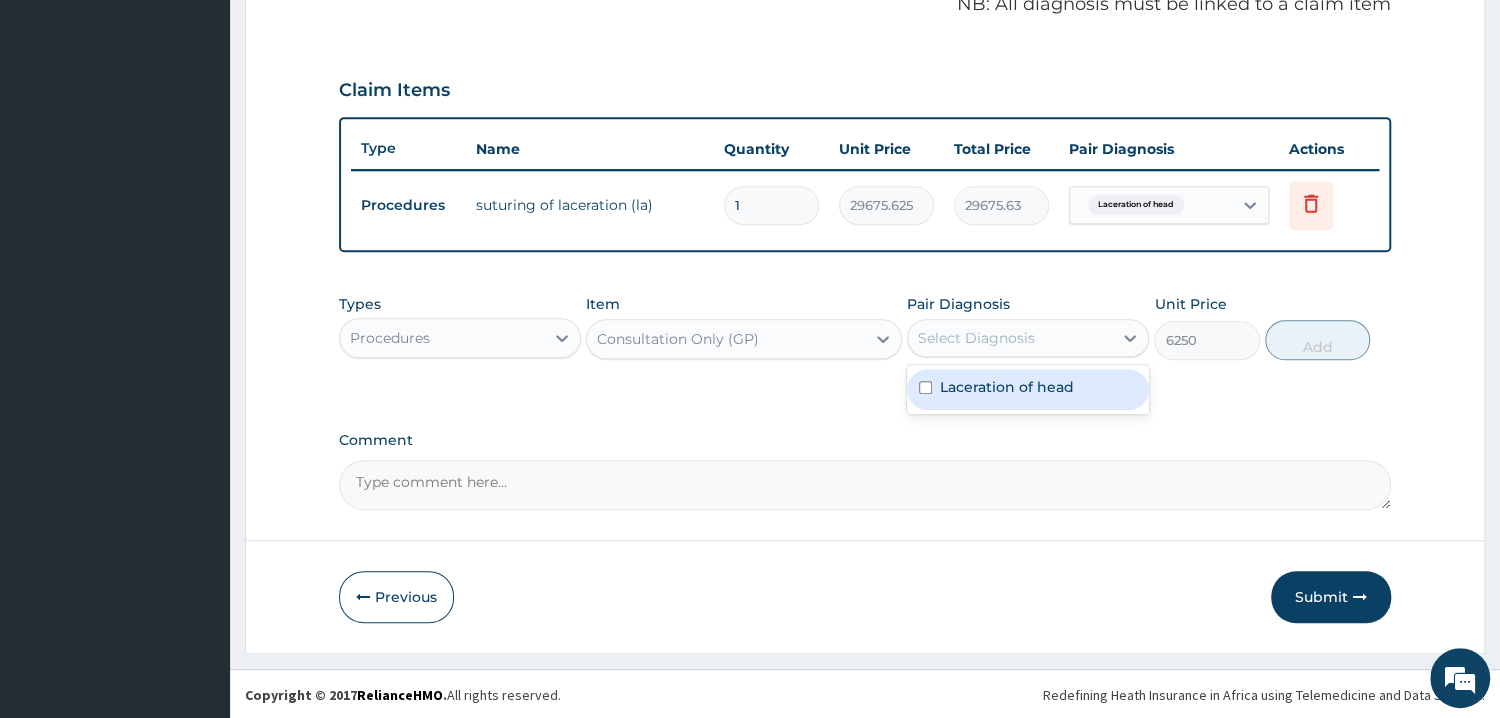 click on "Select Diagnosis" at bounding box center (1010, 338) 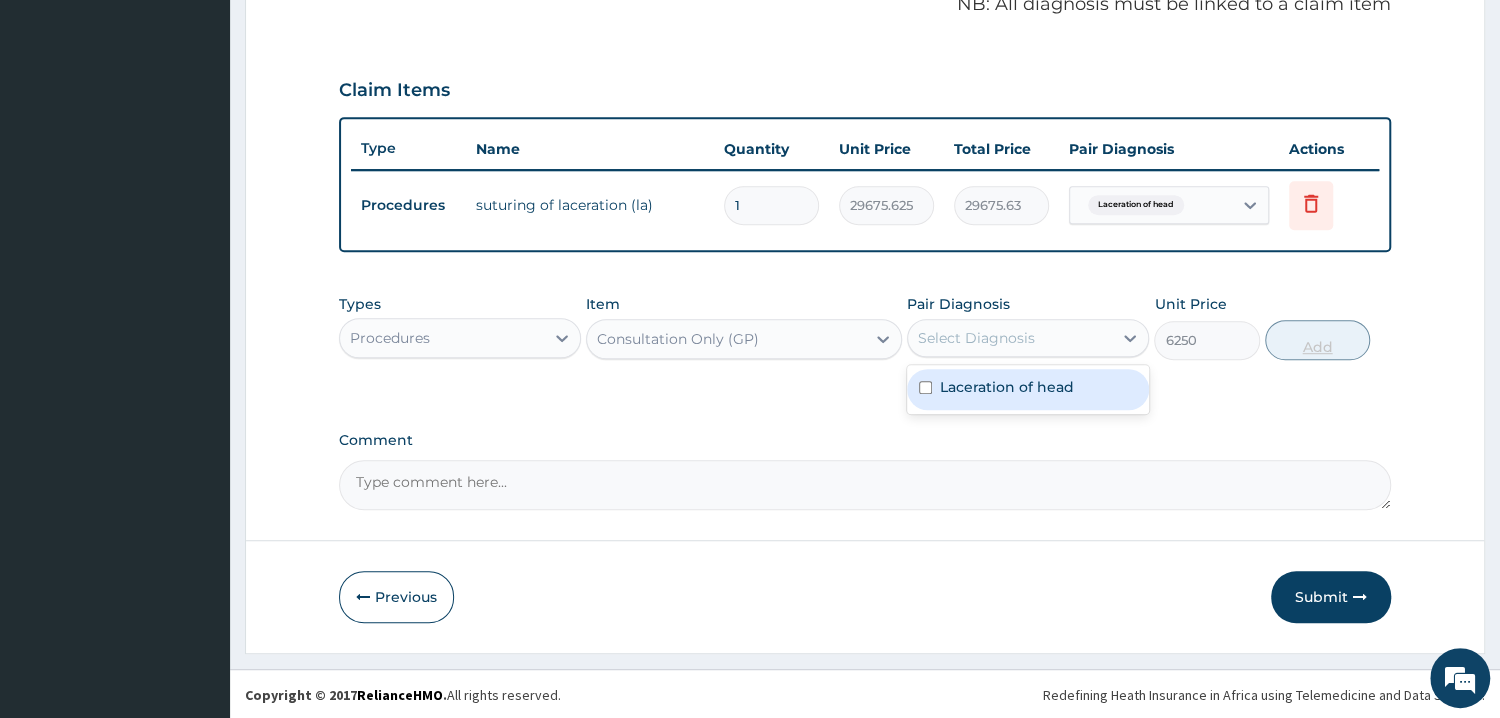 click on "Laceration of head" at bounding box center [1028, 389] 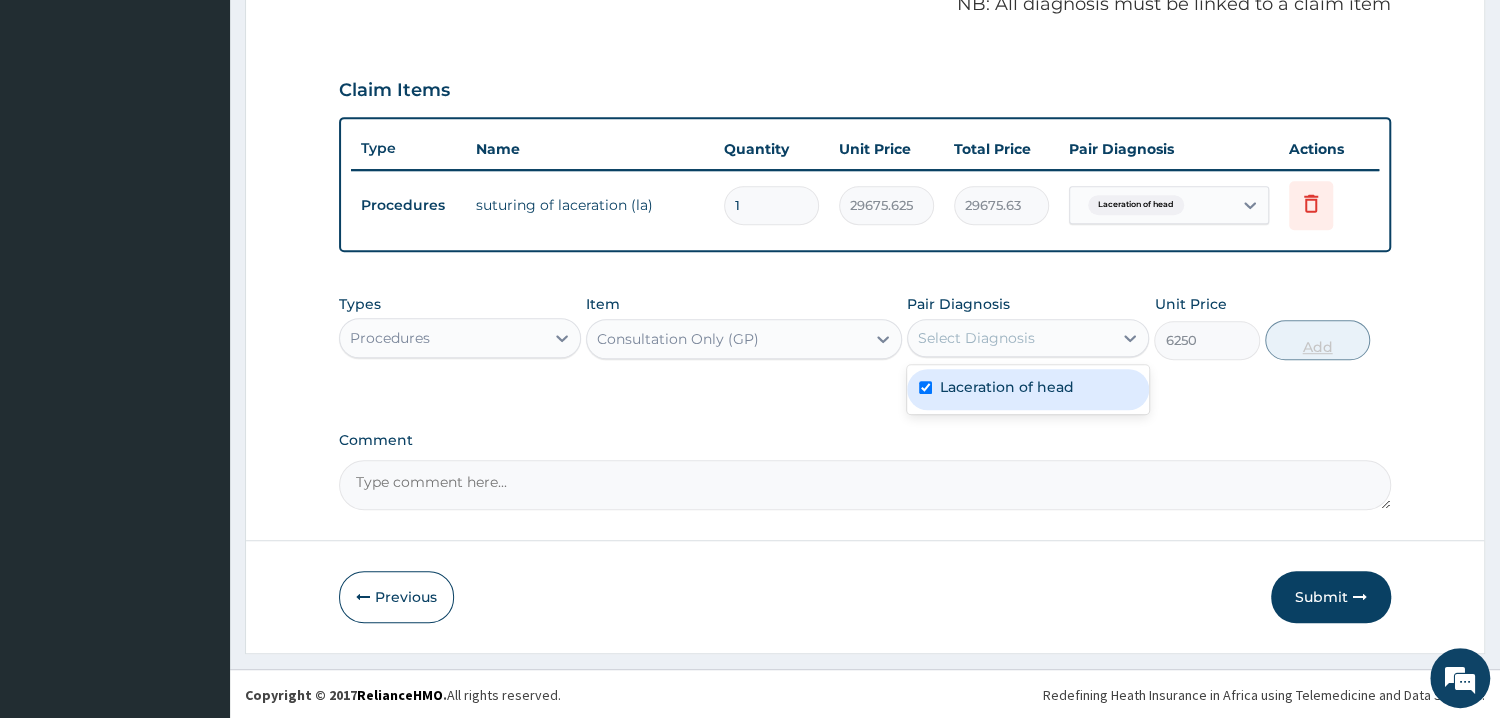 checkbox on "true" 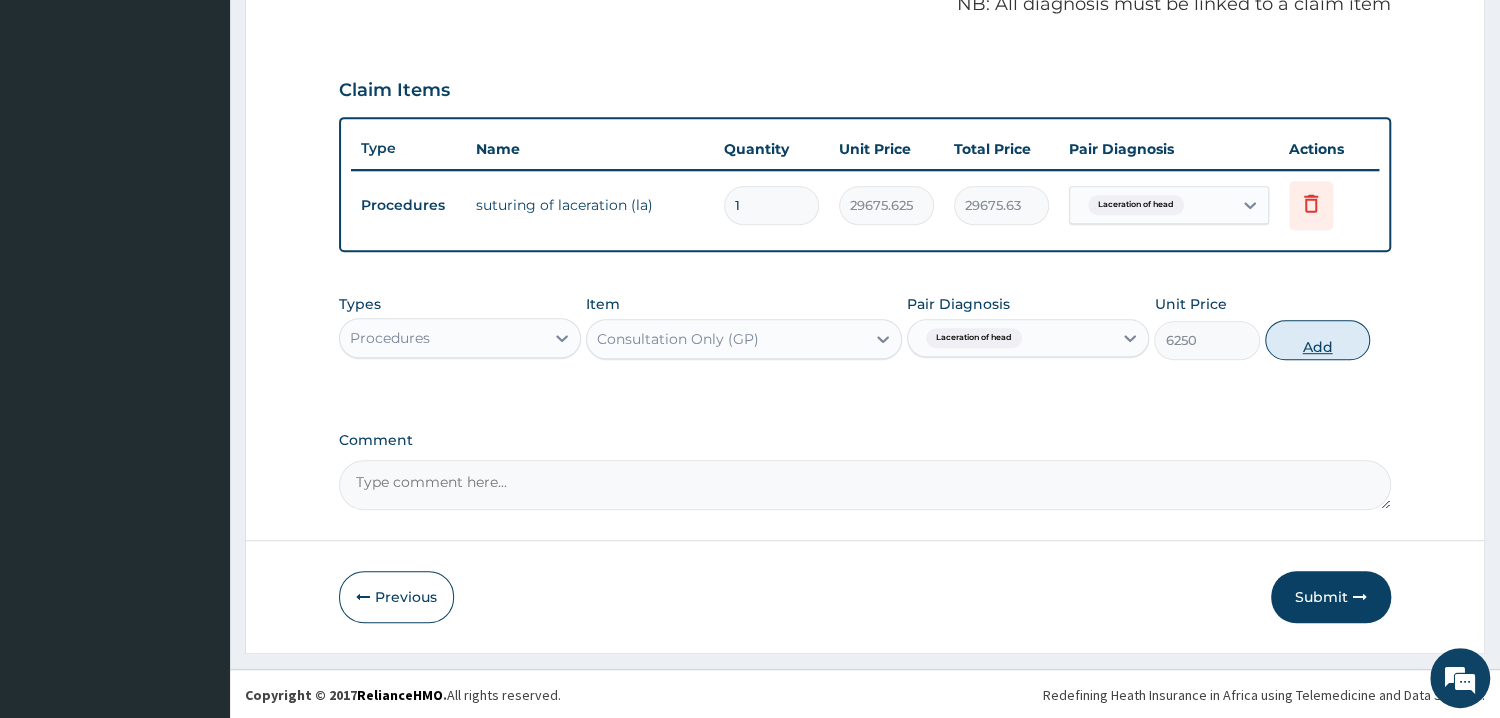 click on "Add" at bounding box center [1317, 340] 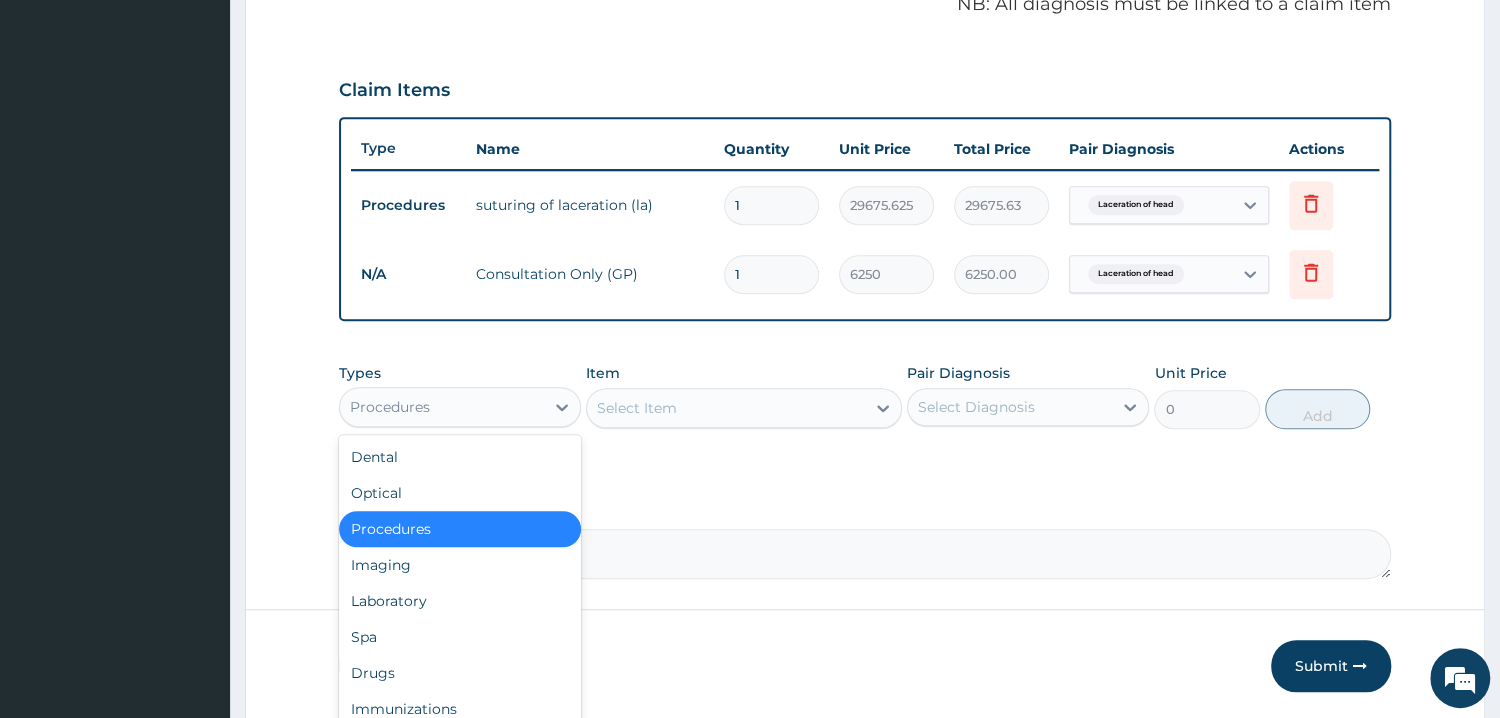 click on "Procedures" at bounding box center (442, 407) 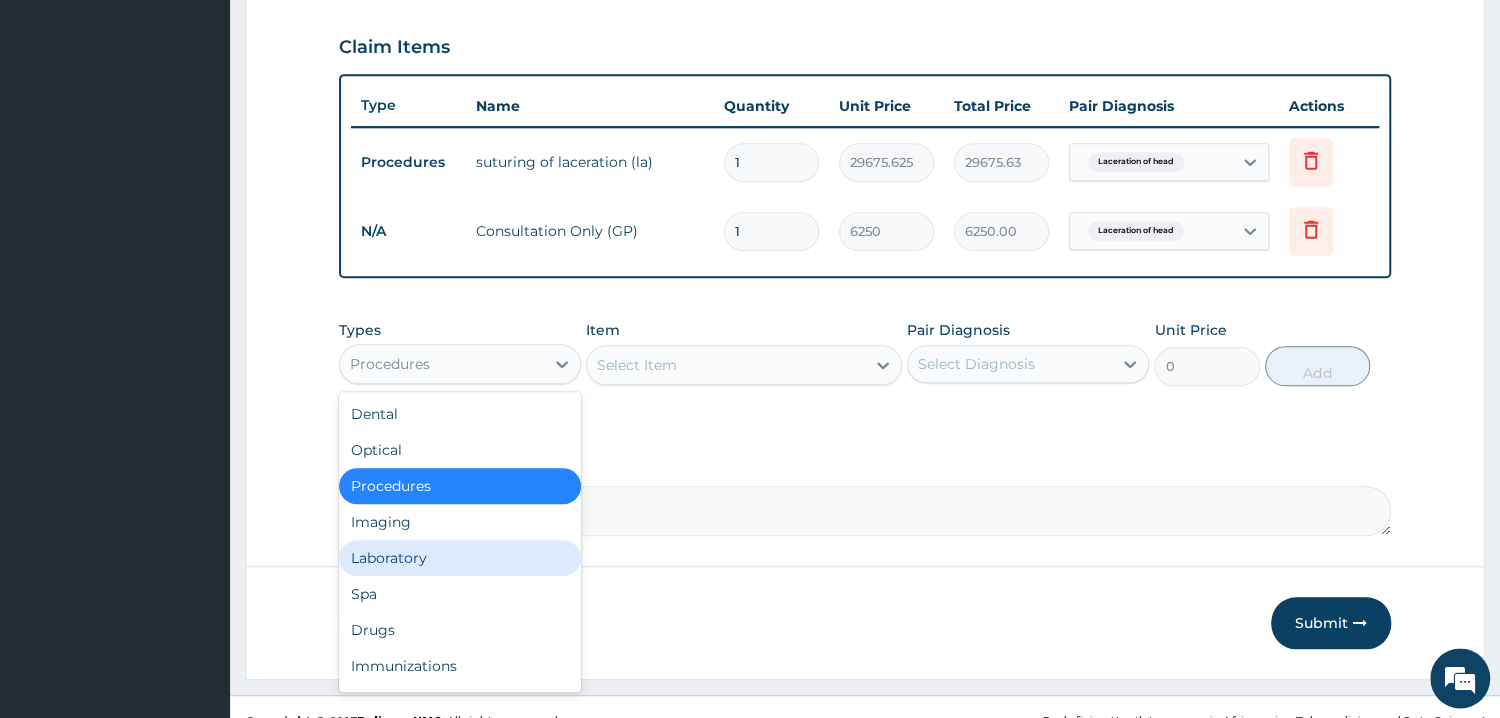 scroll, scrollTop: 695, scrollLeft: 0, axis: vertical 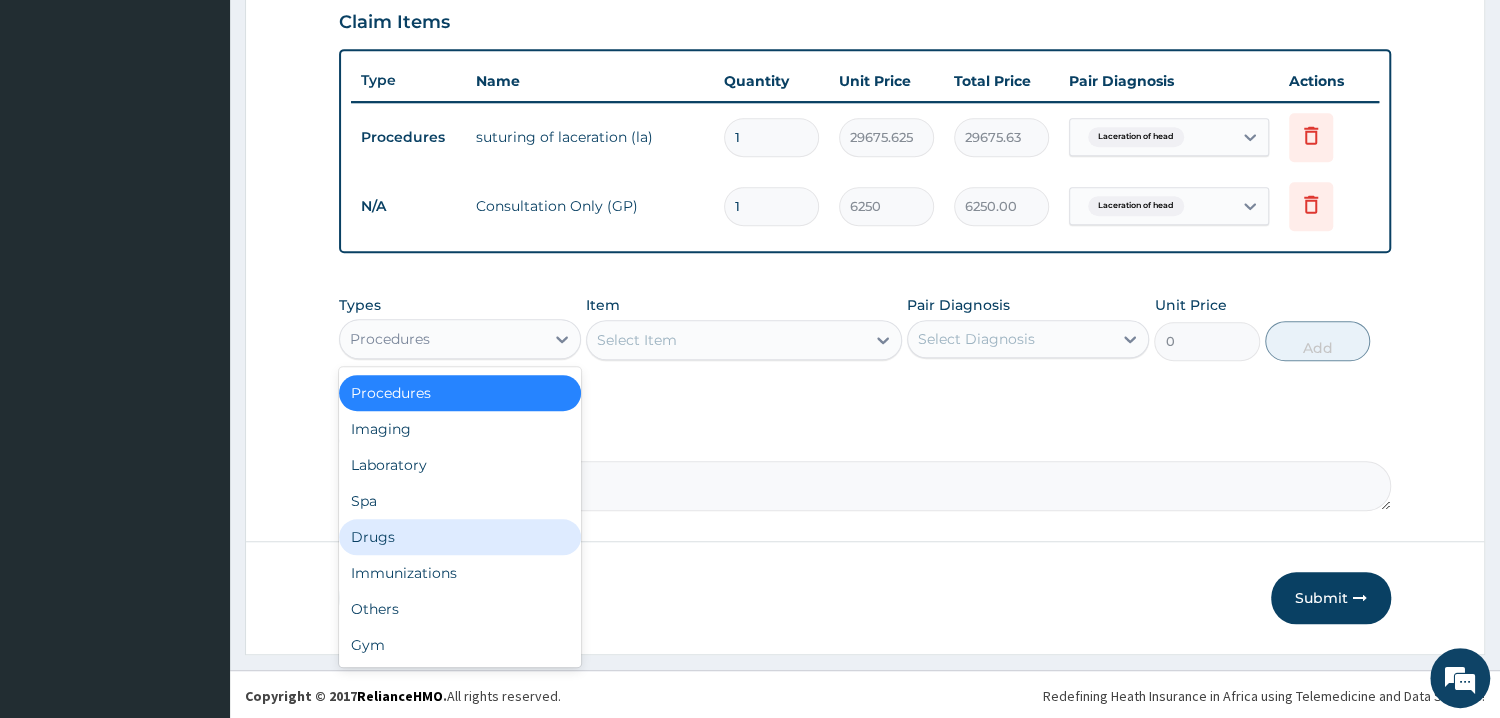 click on "Drugs" at bounding box center (460, 537) 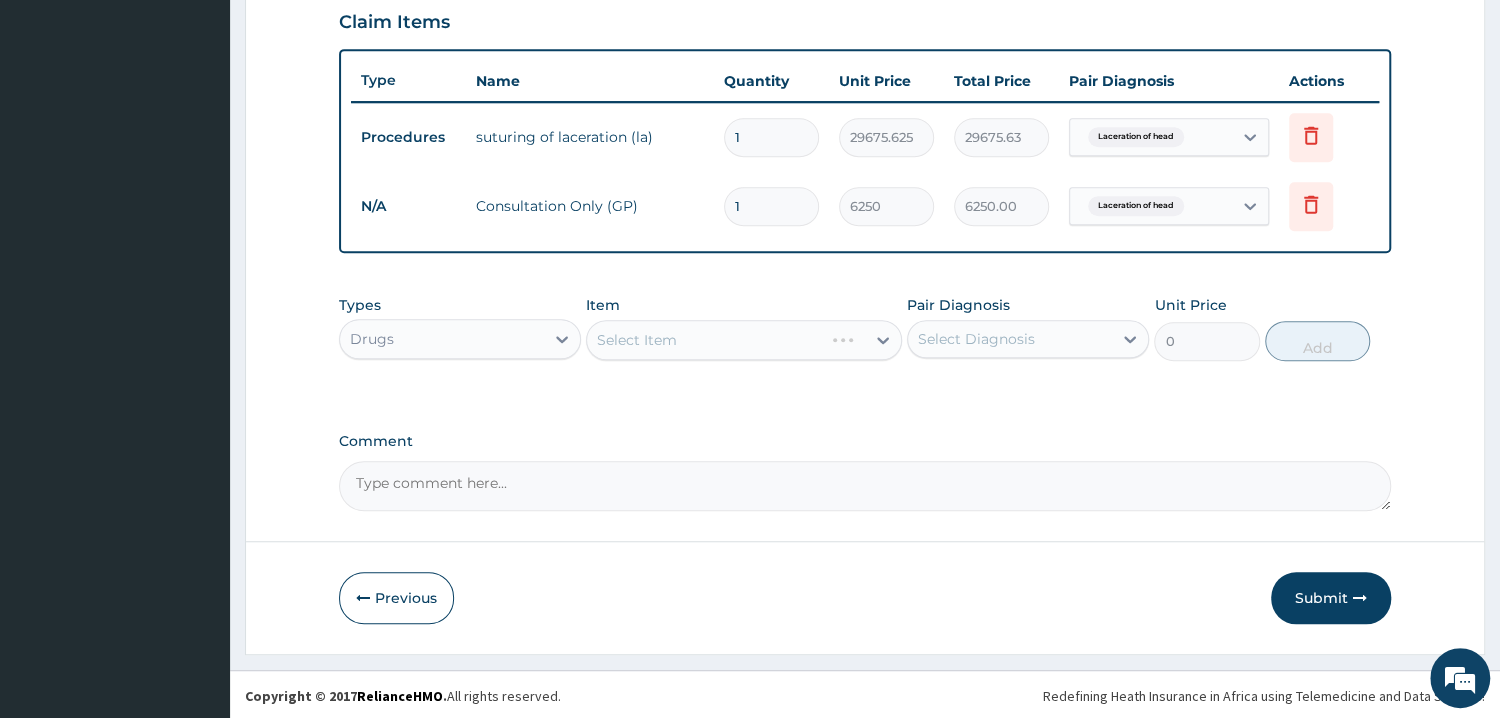 click on "Select Item" at bounding box center [744, 340] 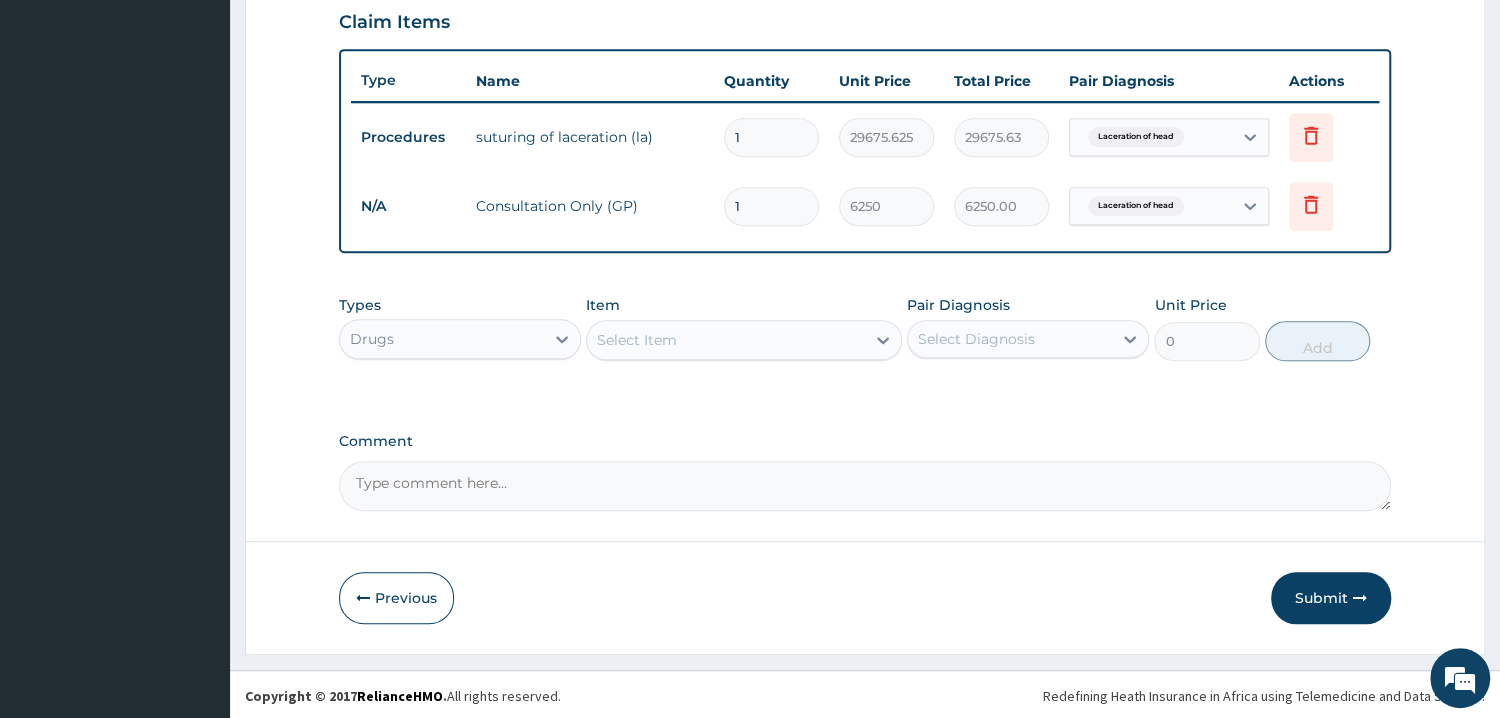 click on "Select Item" at bounding box center (744, 340) 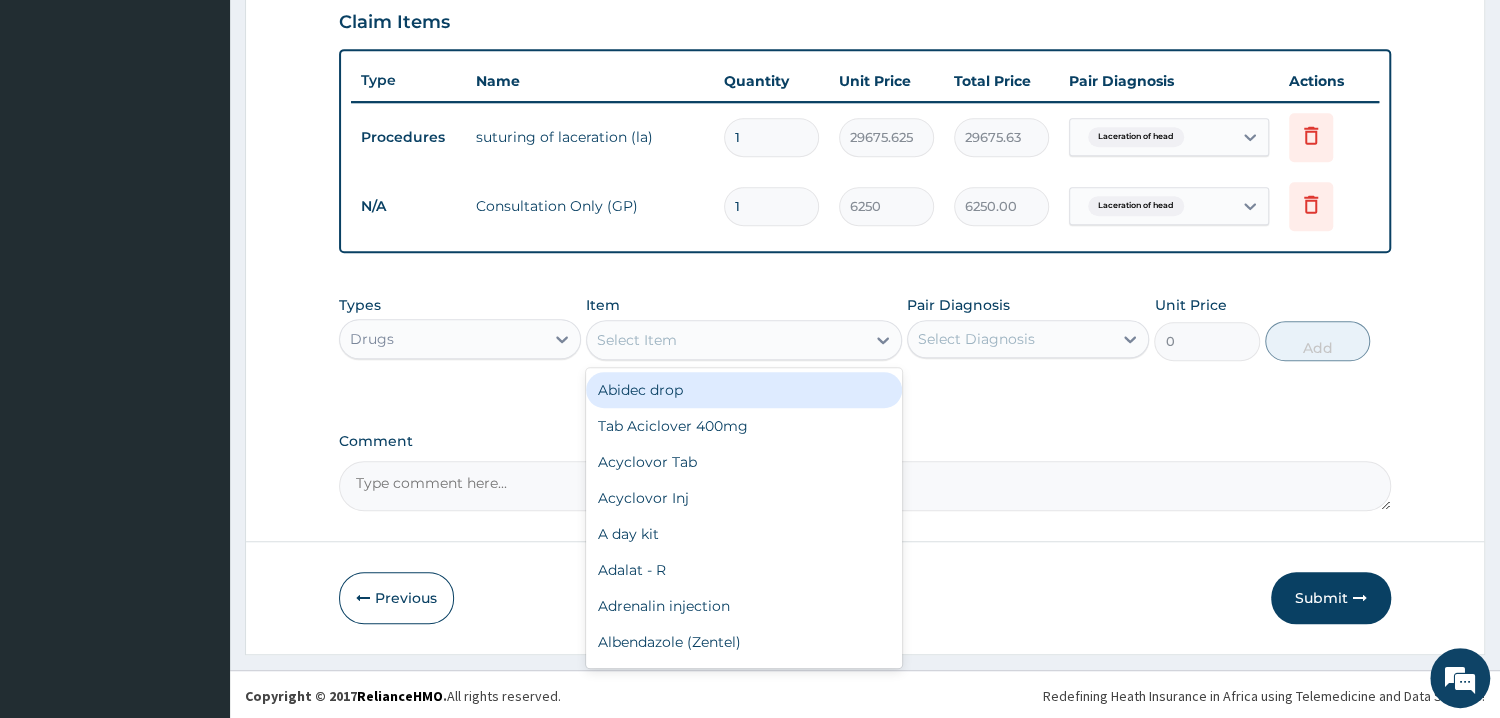 click on "Select Item" at bounding box center (726, 340) 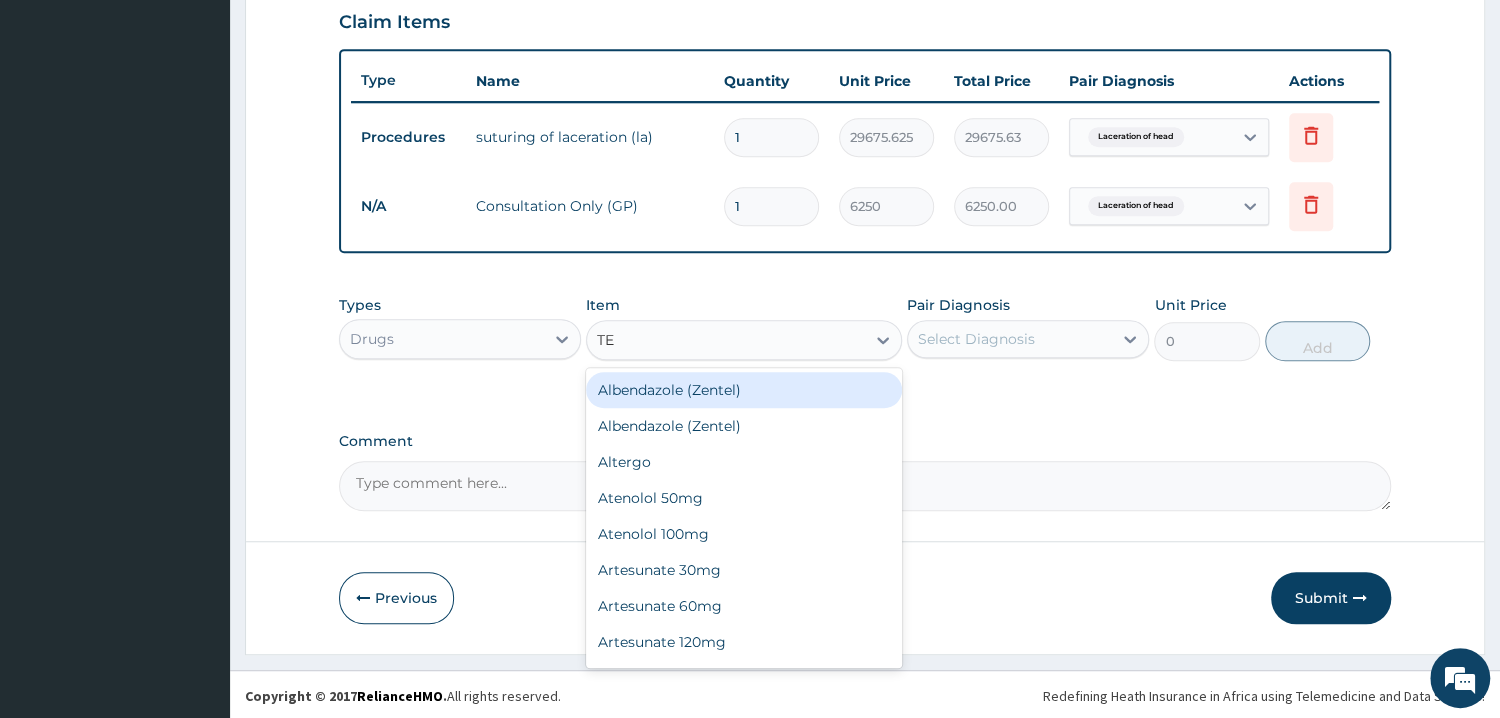 type on "TET" 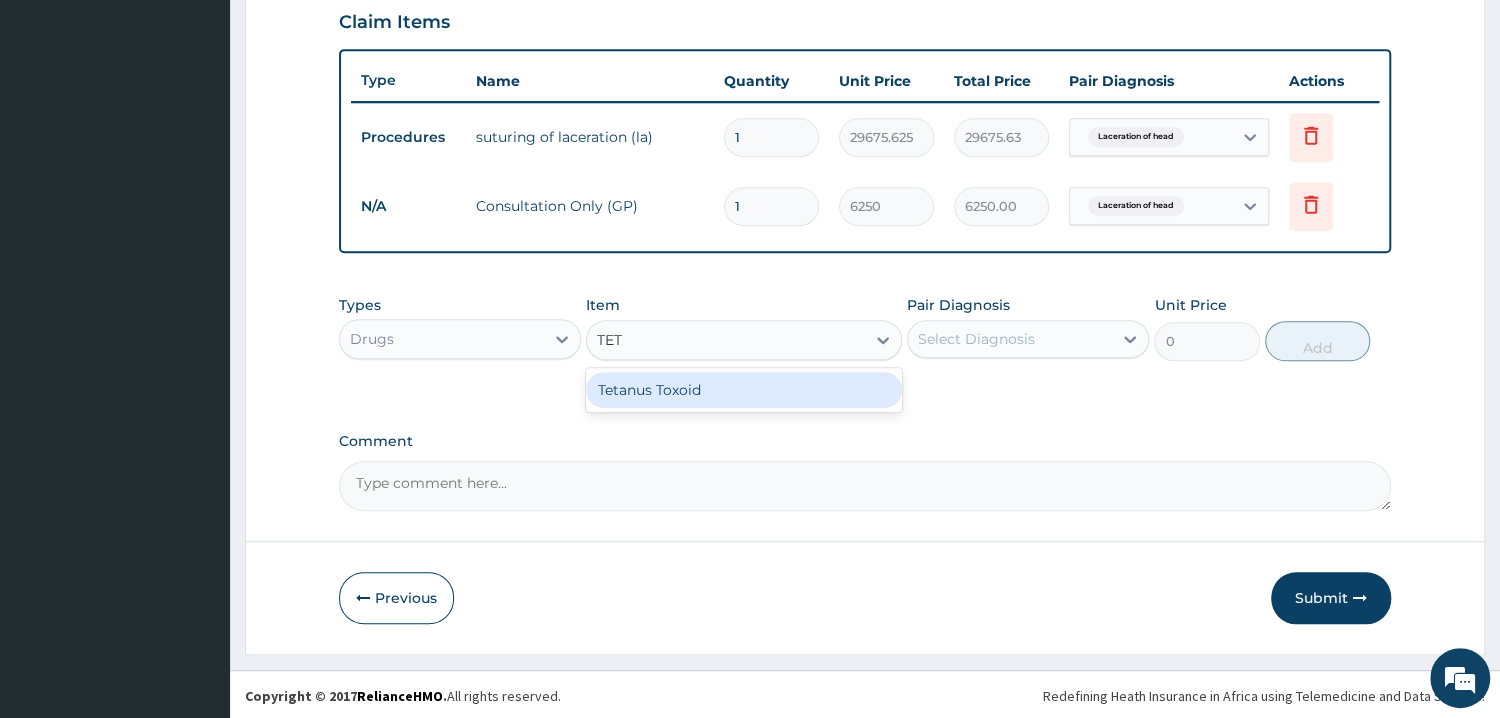 click on "Tetanus Toxoid" at bounding box center [744, 390] 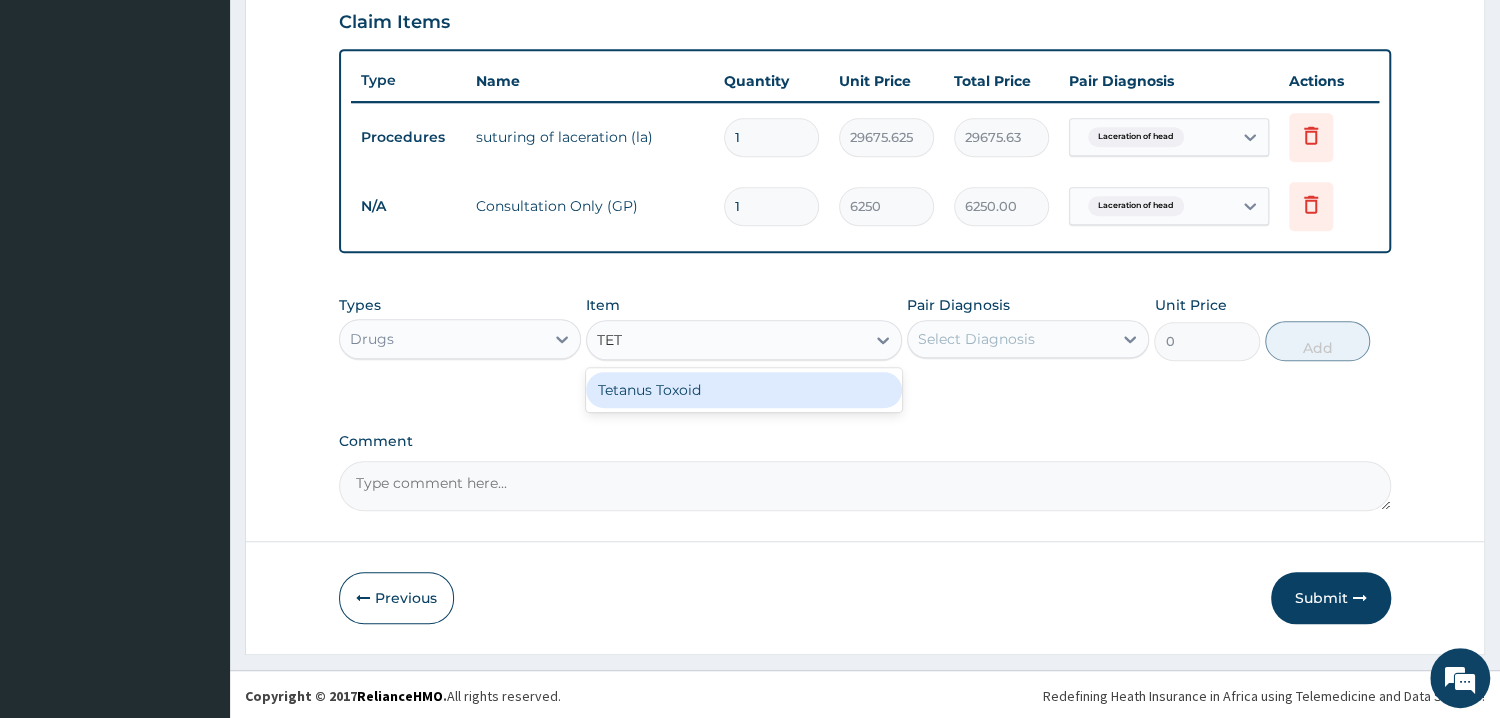 type 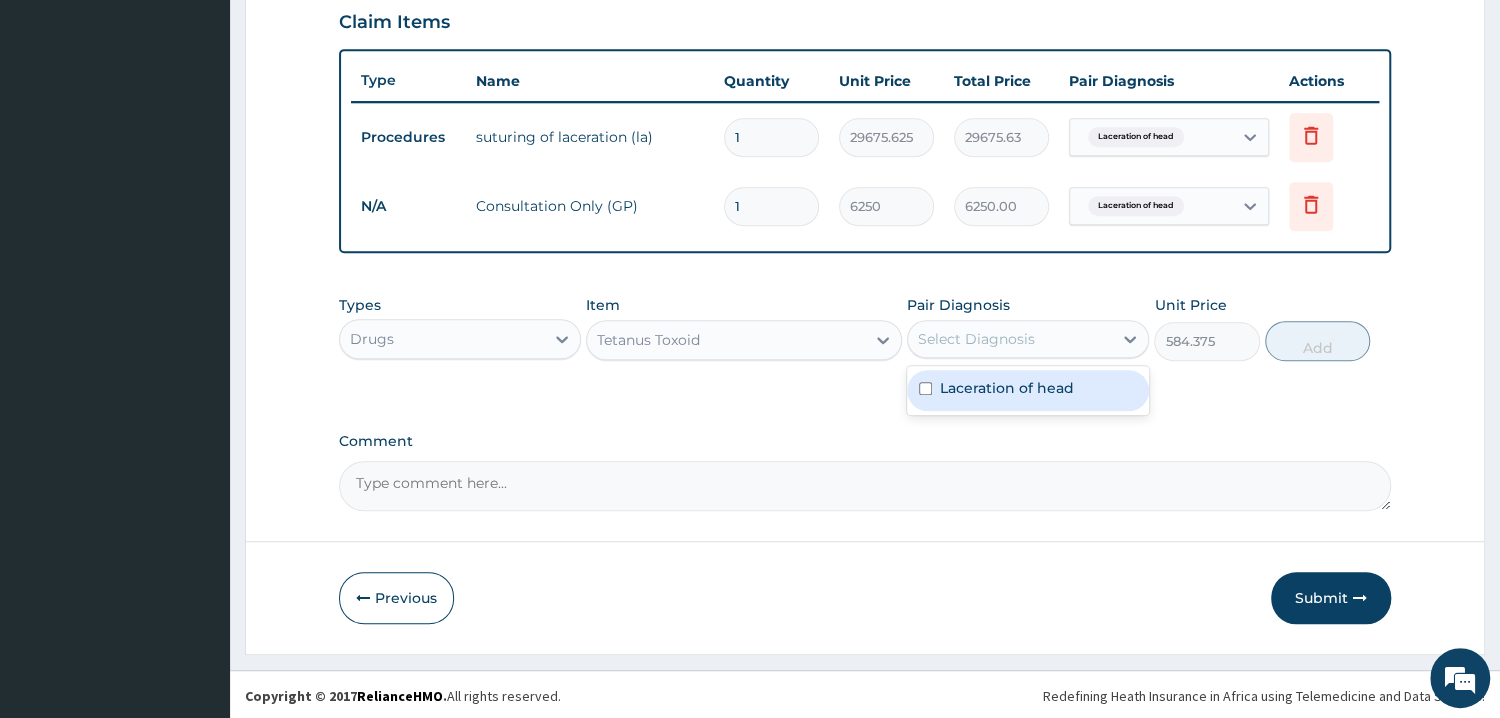 click on "Select Diagnosis" at bounding box center [976, 339] 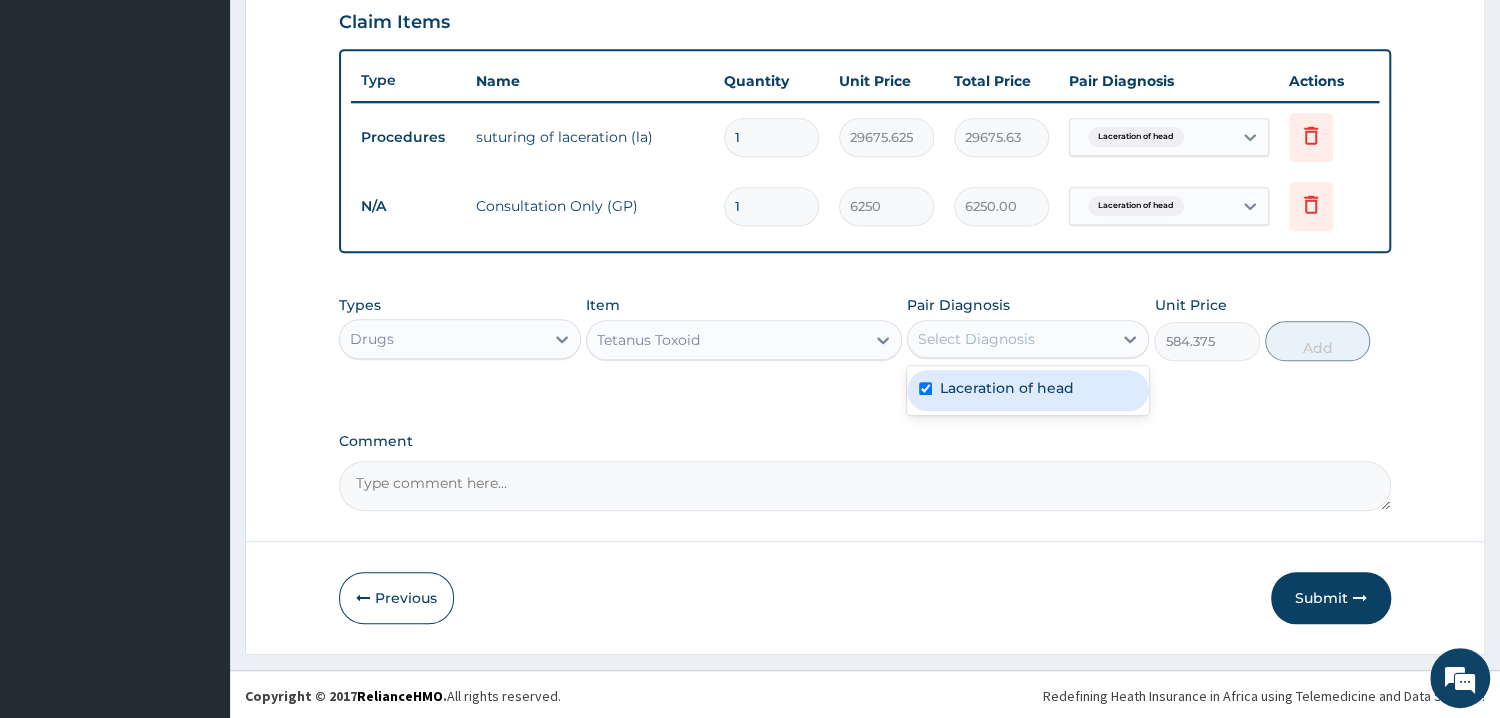 checkbox on "true" 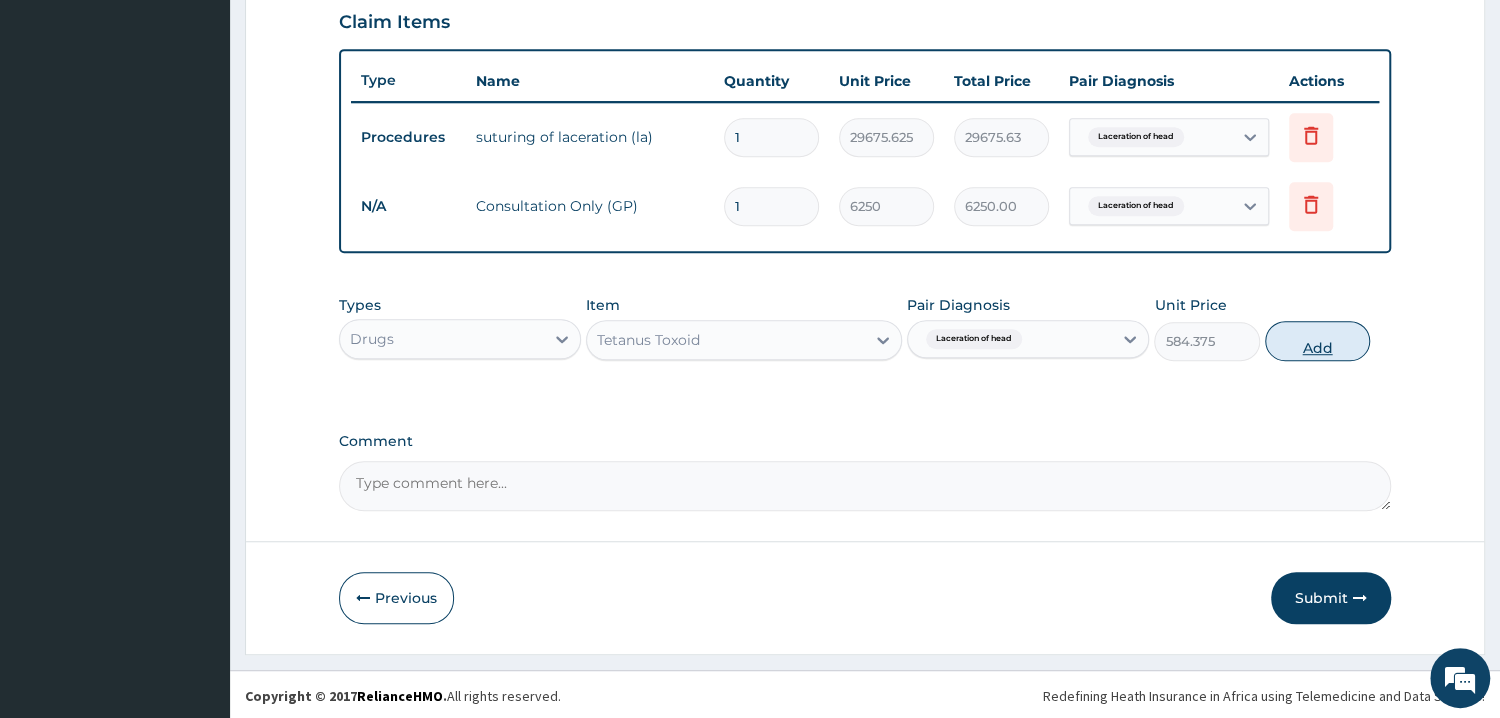 click on "Add" at bounding box center (1317, 341) 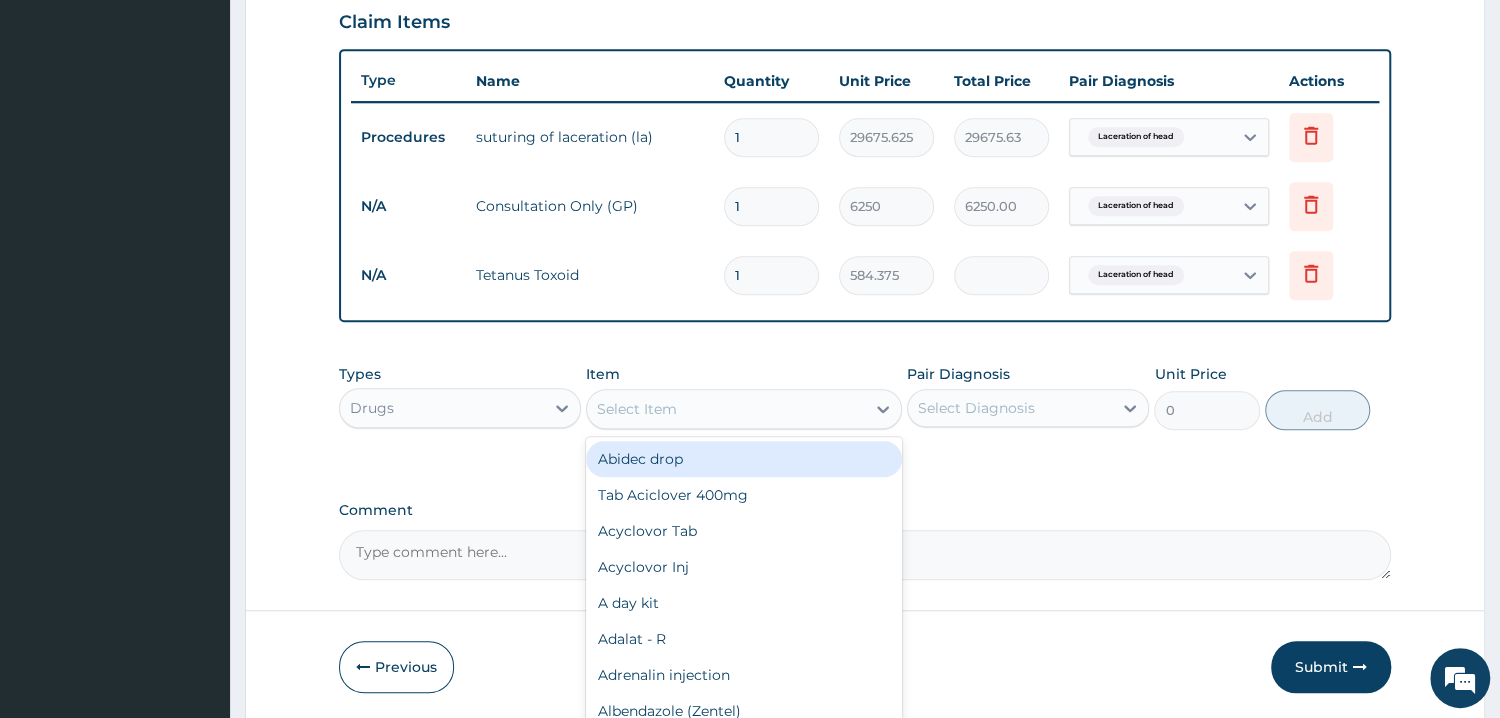 click on "Select Item" at bounding box center (637, 409) 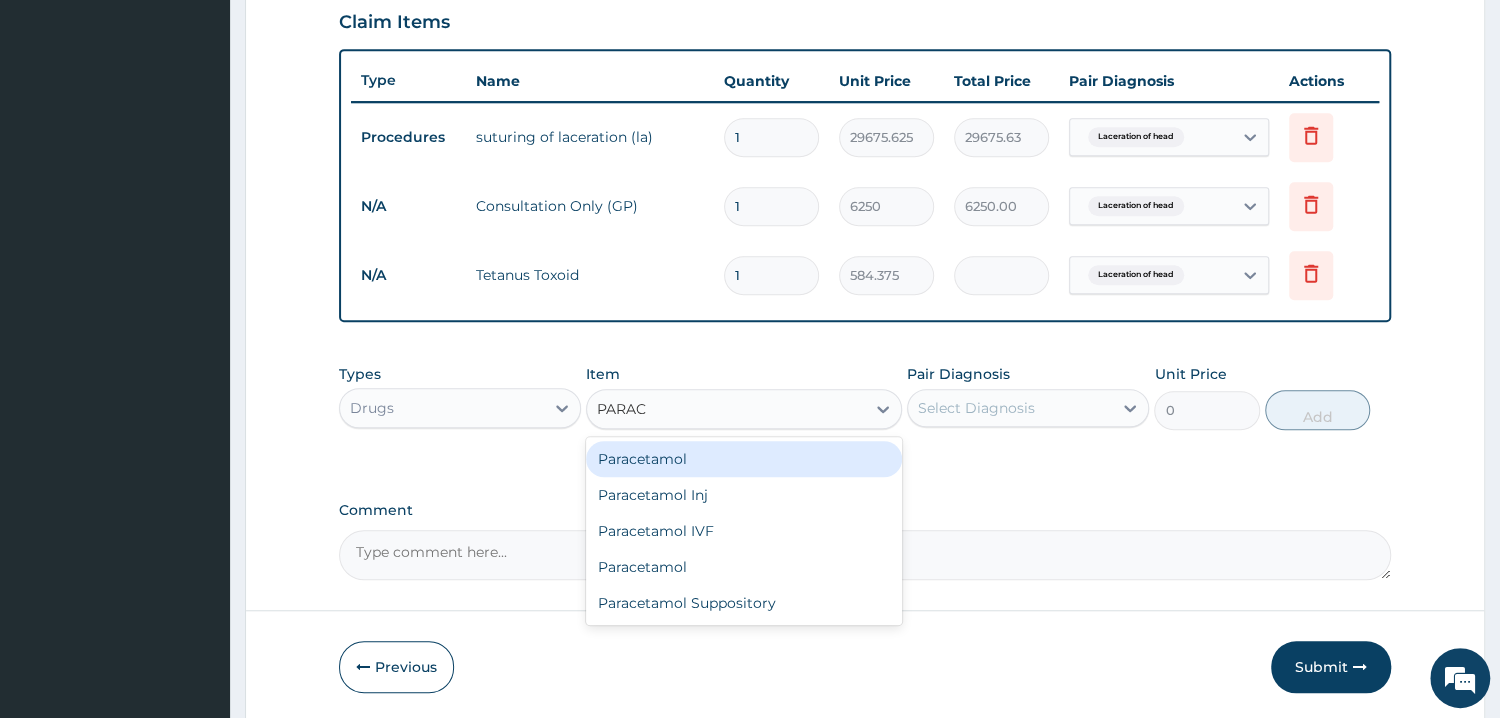 type on "PARACE" 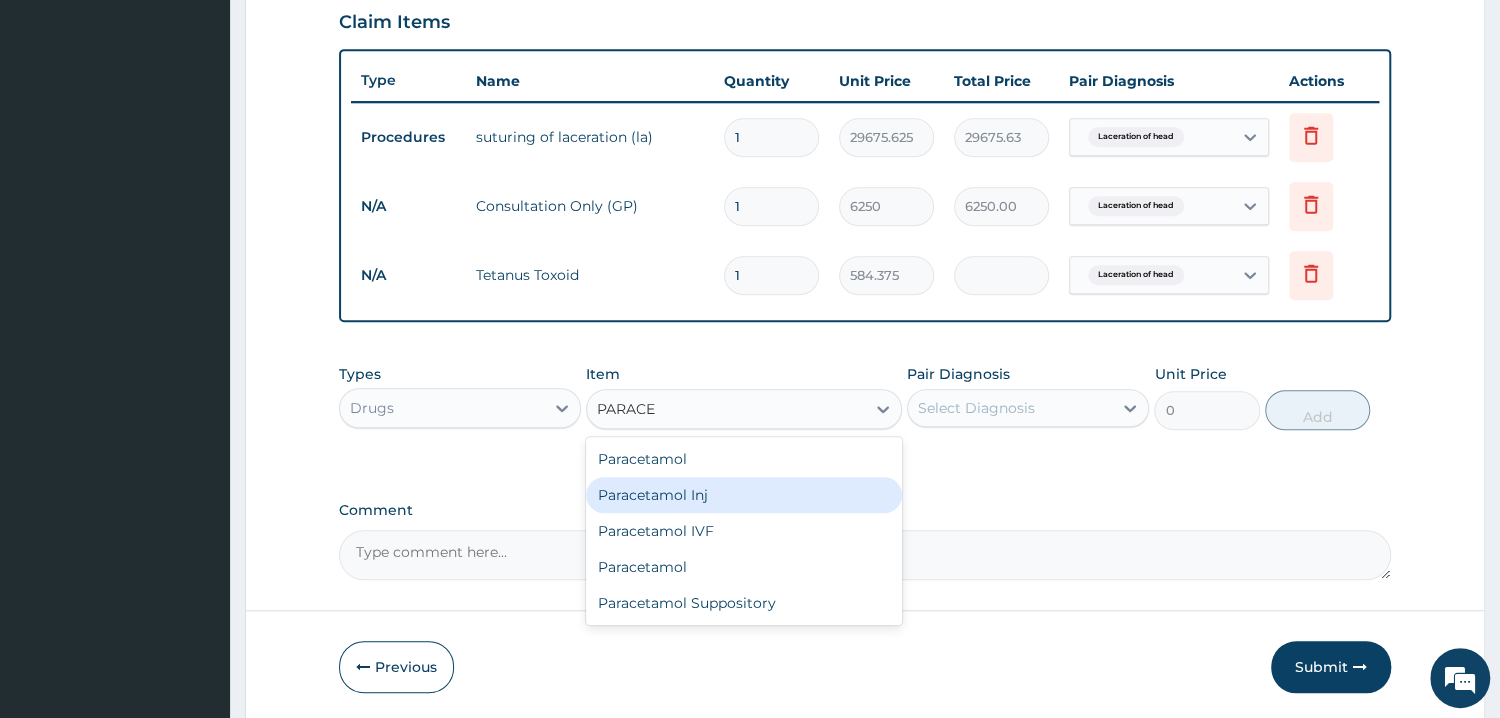 click on "Paracetamol Inj" at bounding box center (744, 495) 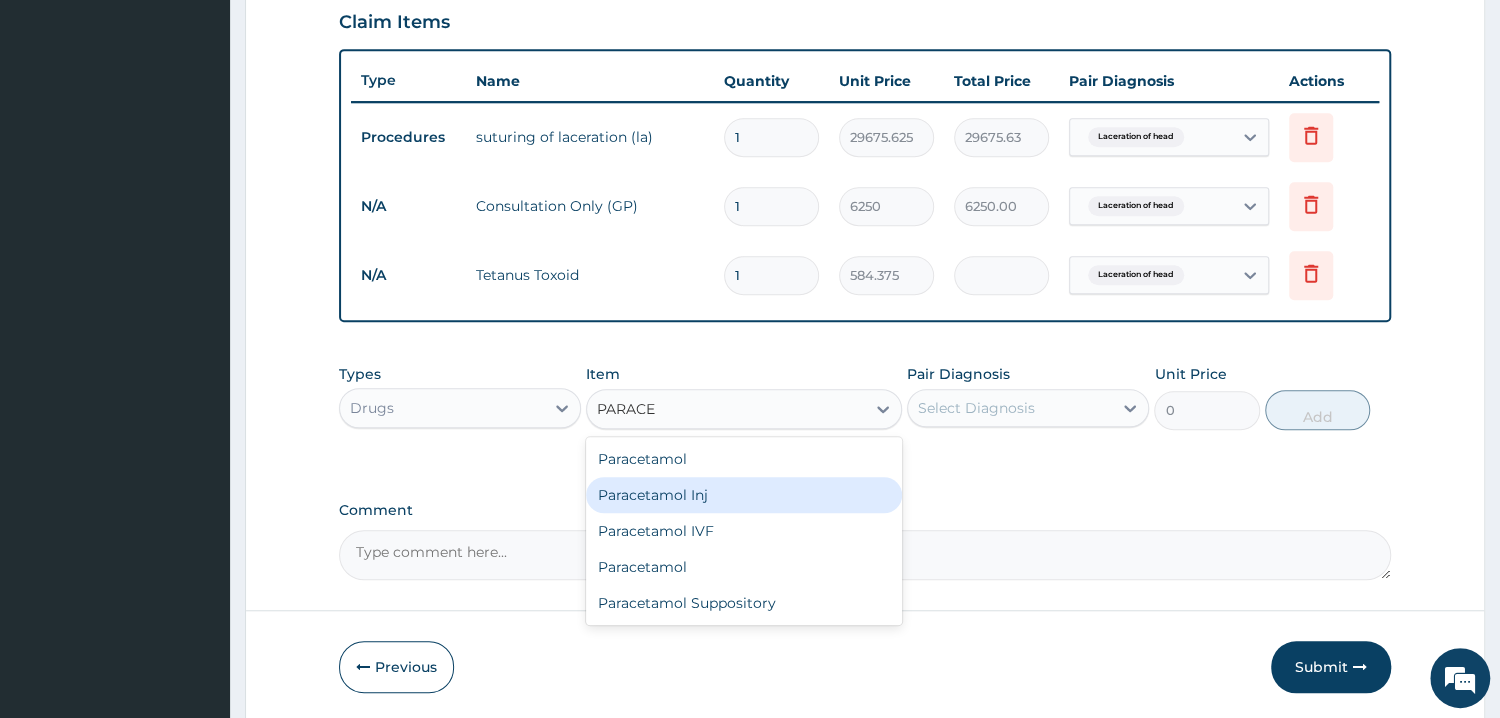 type 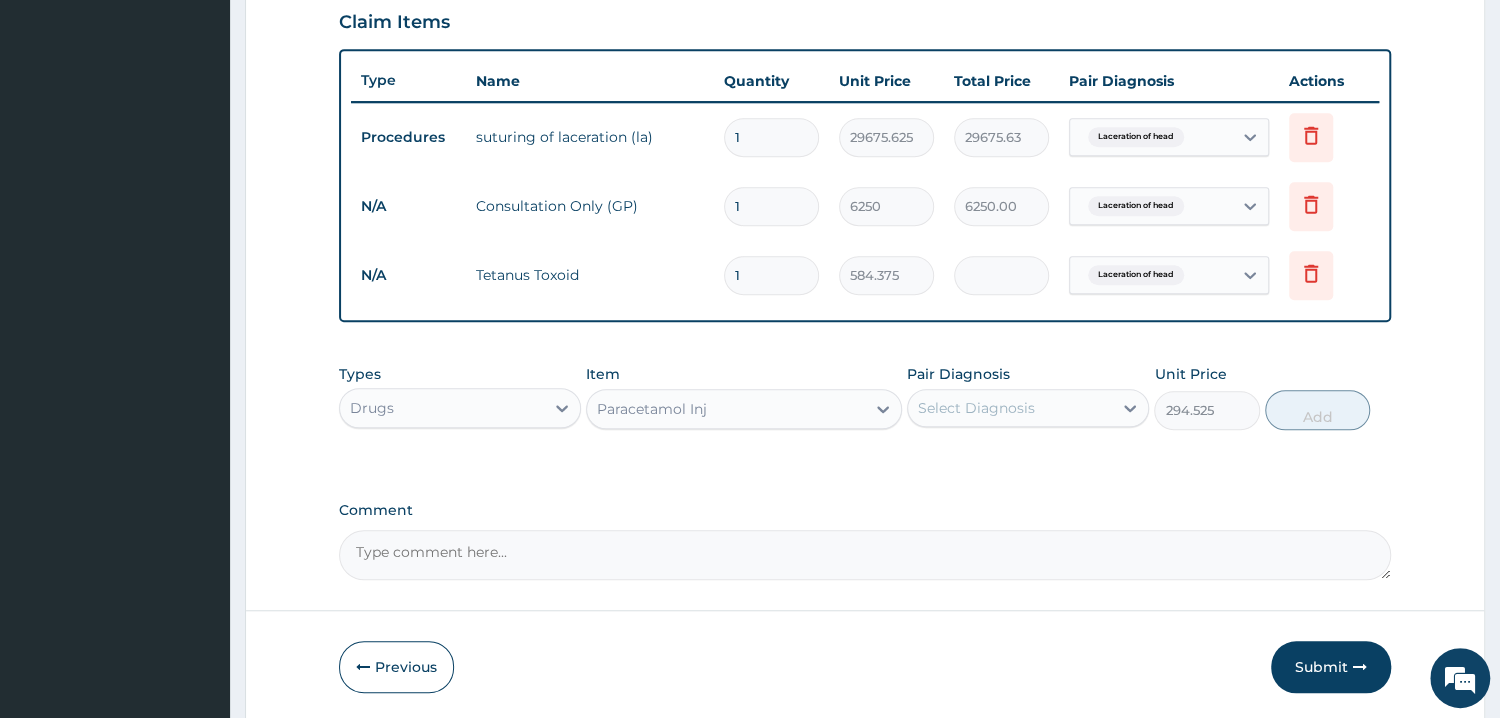 click on "Select Diagnosis" at bounding box center (1010, 408) 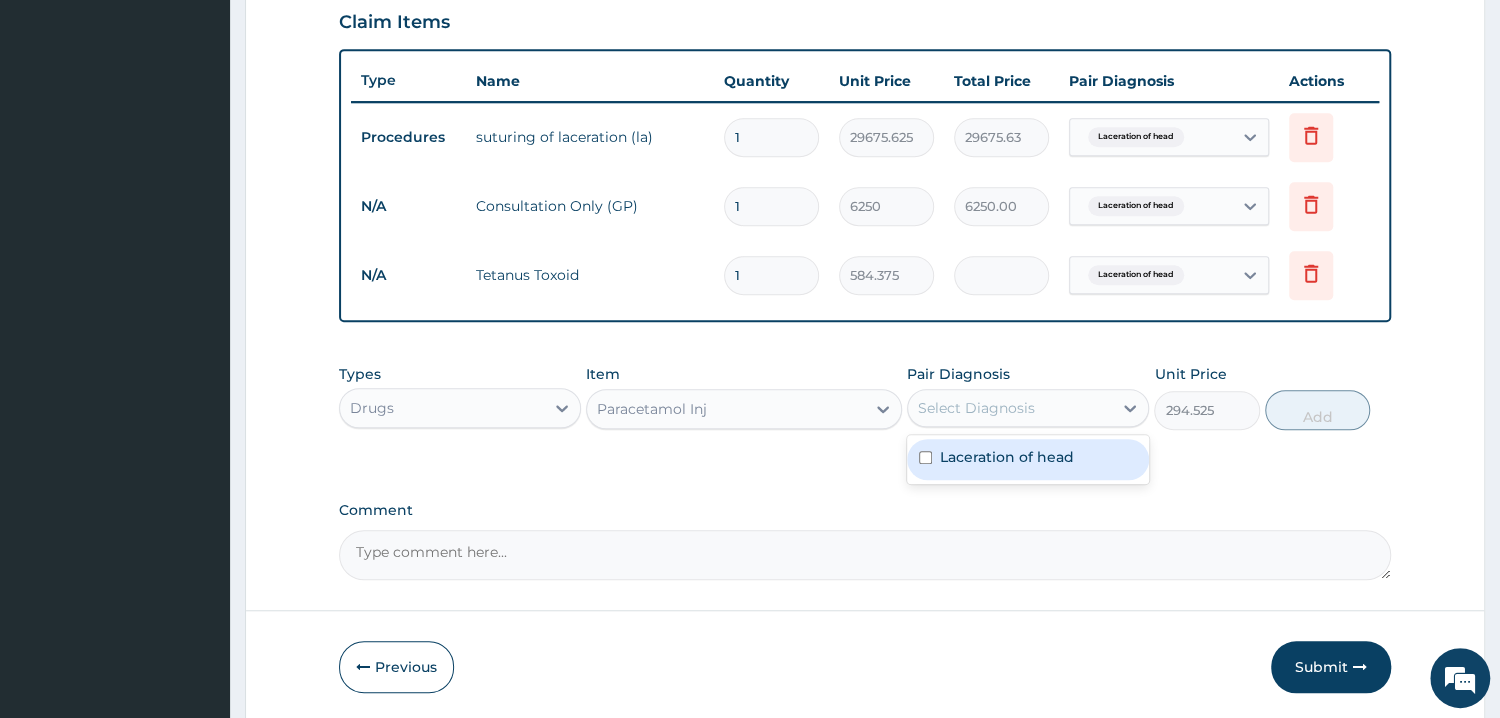 click on "Laceration of head" at bounding box center (1007, 457) 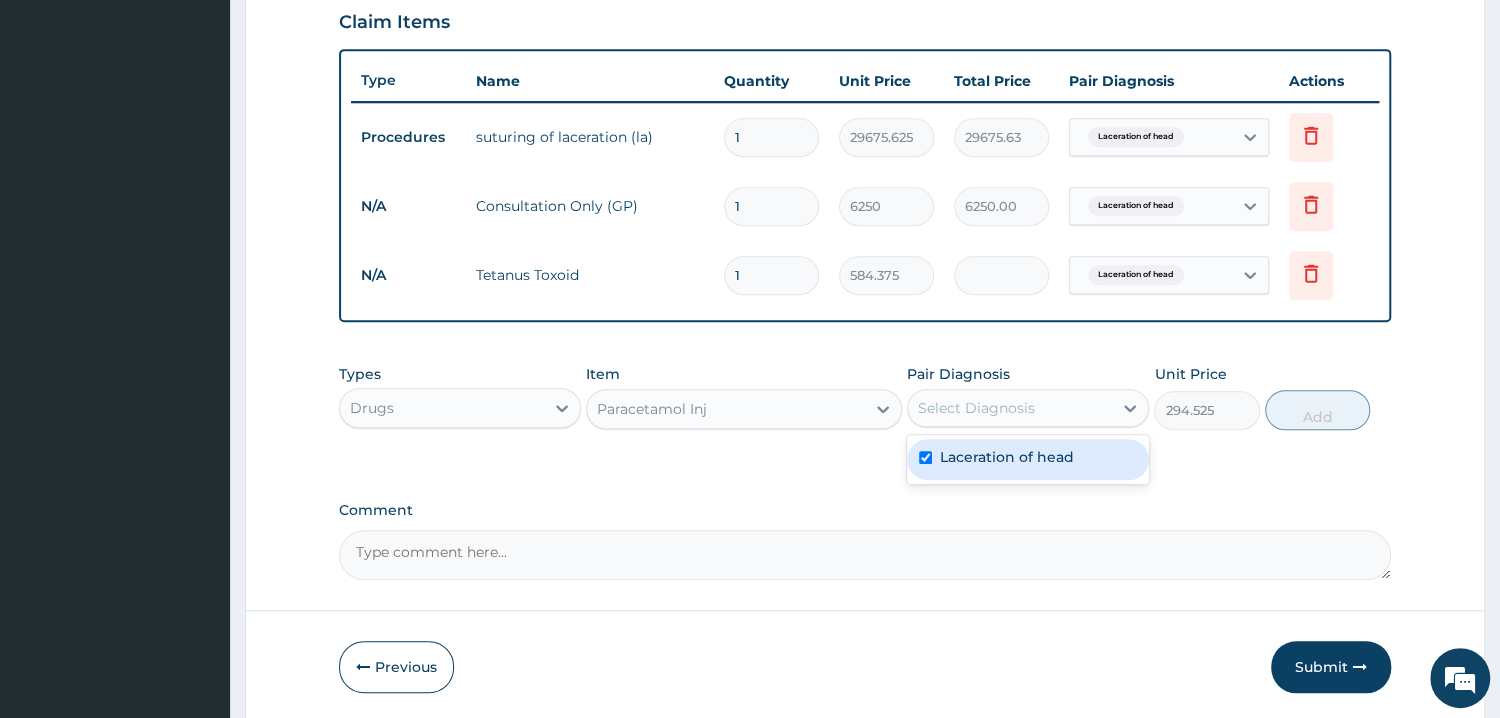 checkbox on "true" 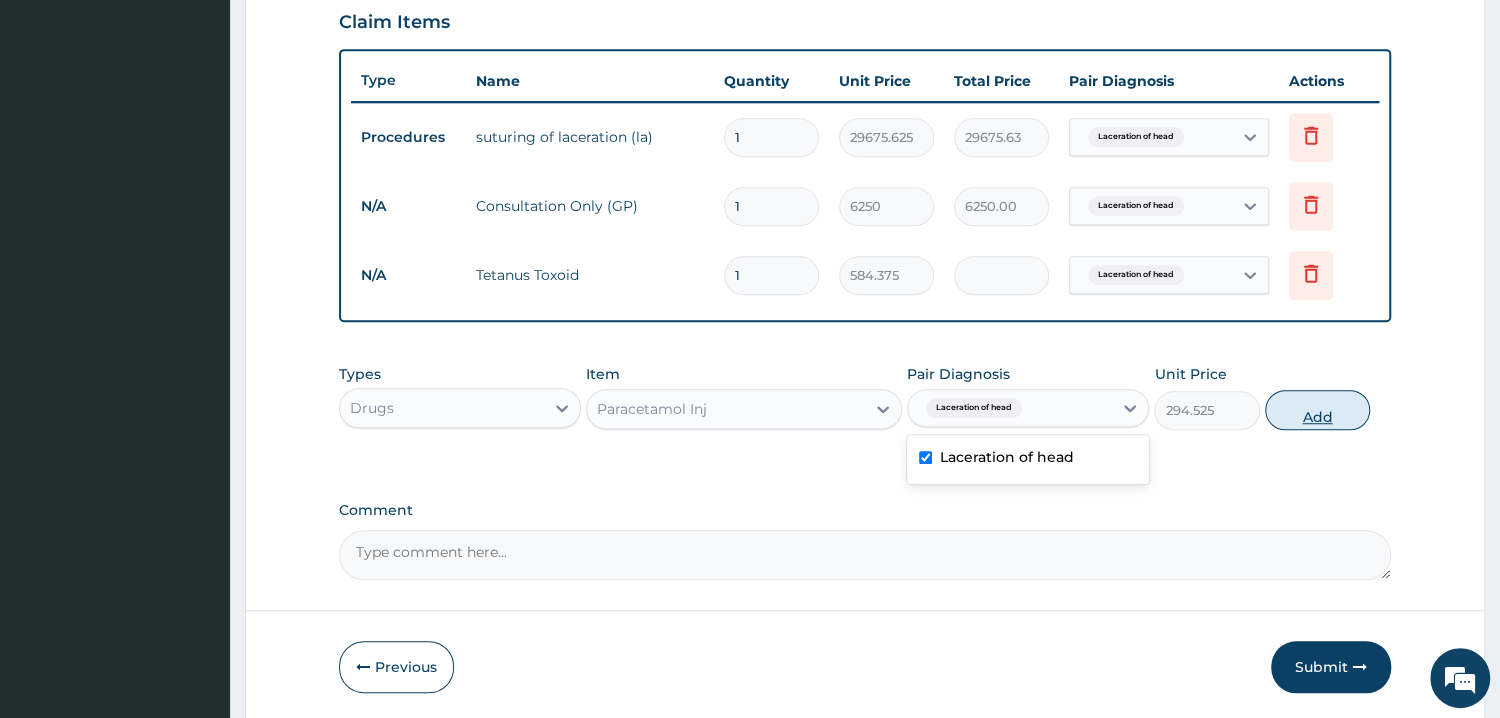 click on "Add" at bounding box center [1317, 410] 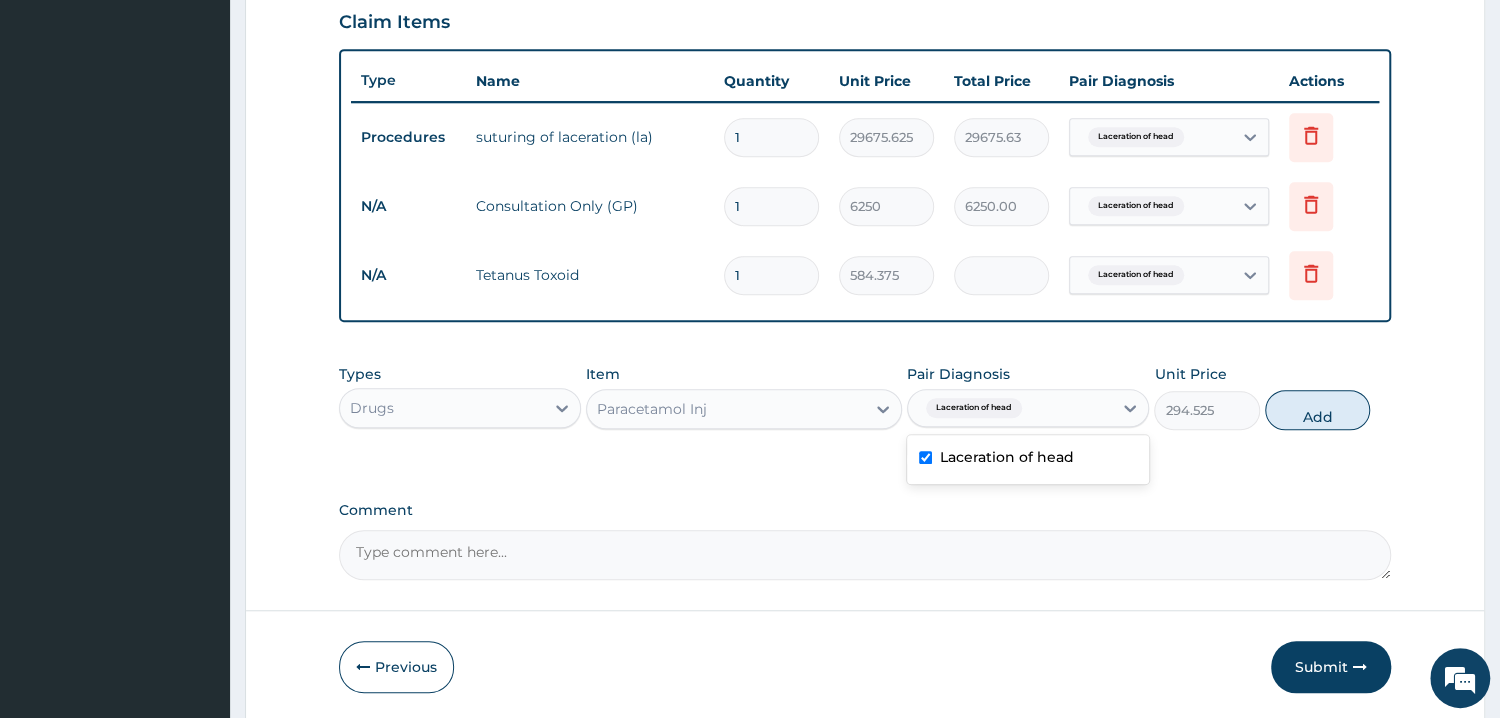 type on "0" 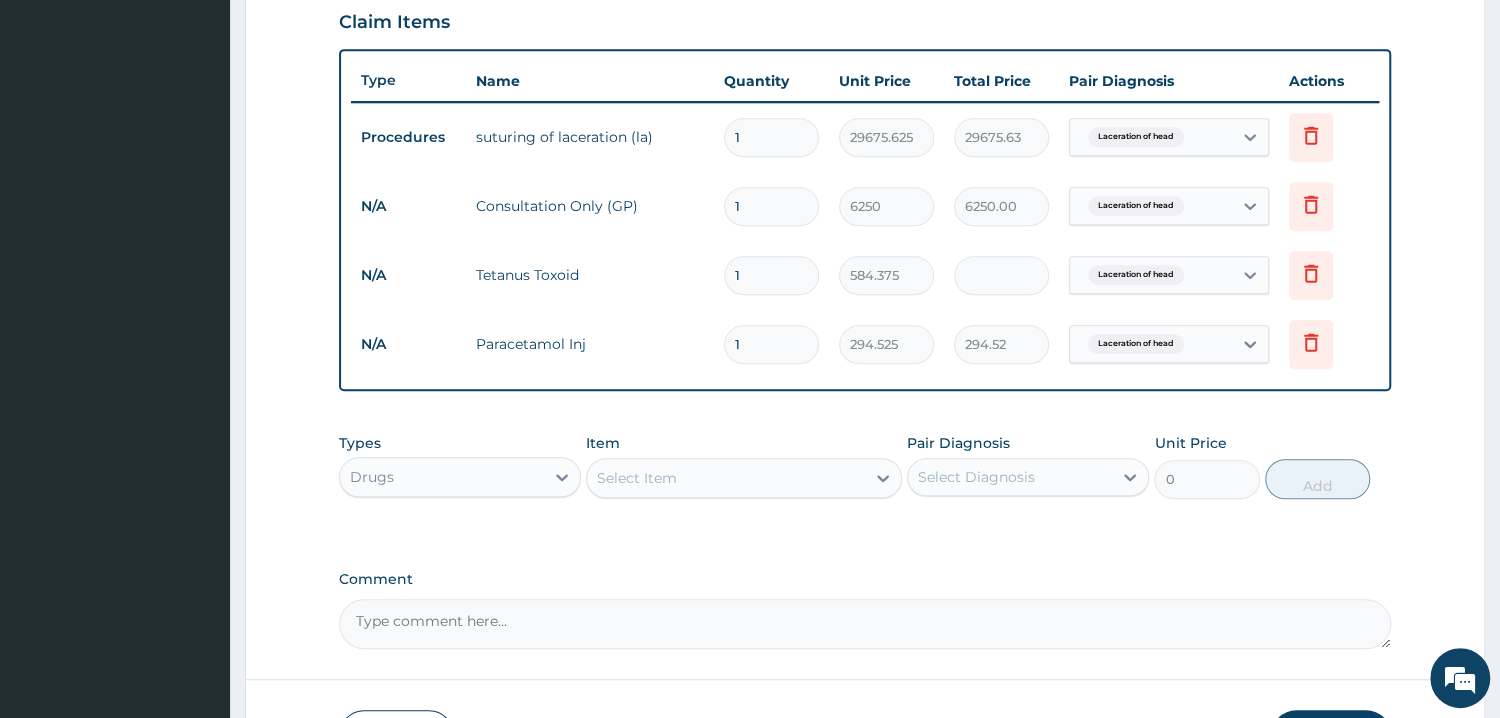 drag, startPoint x: 771, startPoint y: 343, endPoint x: 695, endPoint y: 362, distance: 78.339005 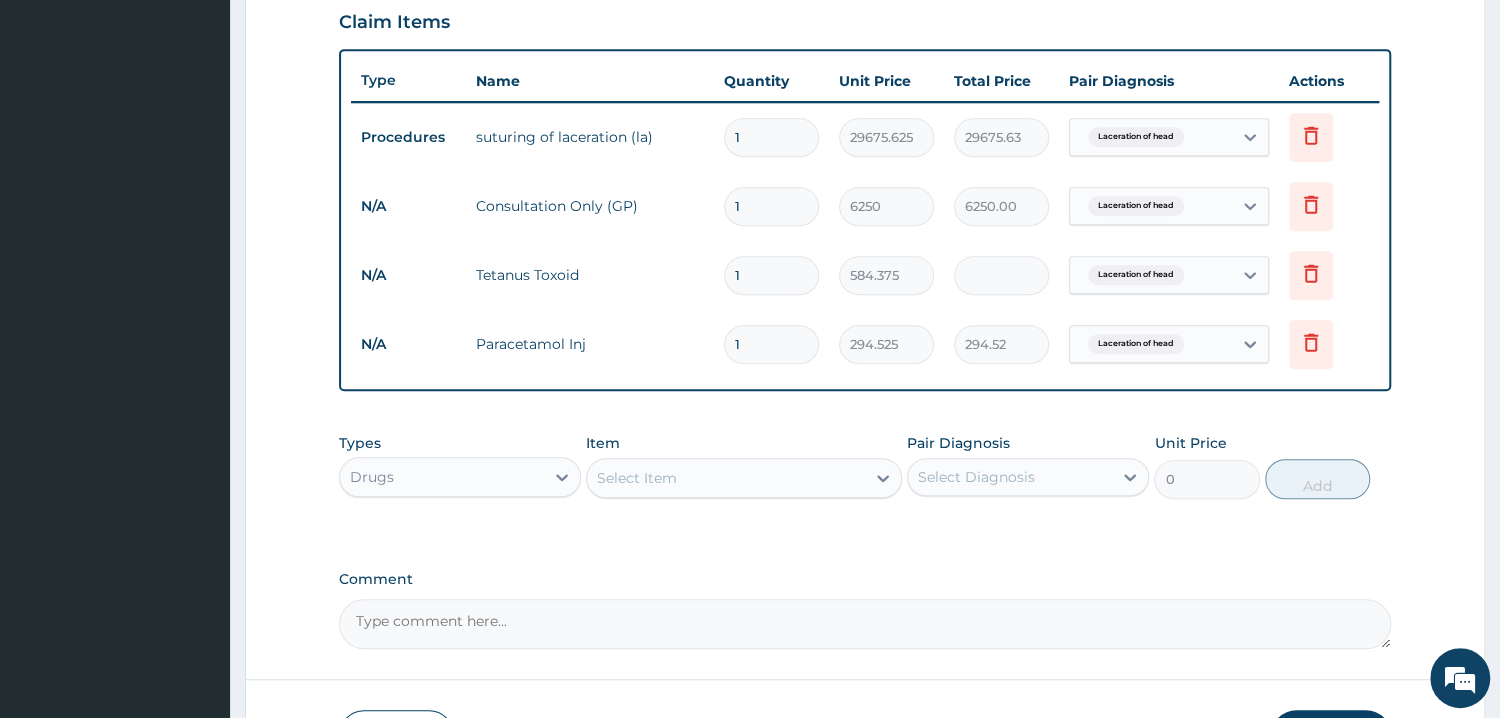 click on "1" at bounding box center [771, 344] 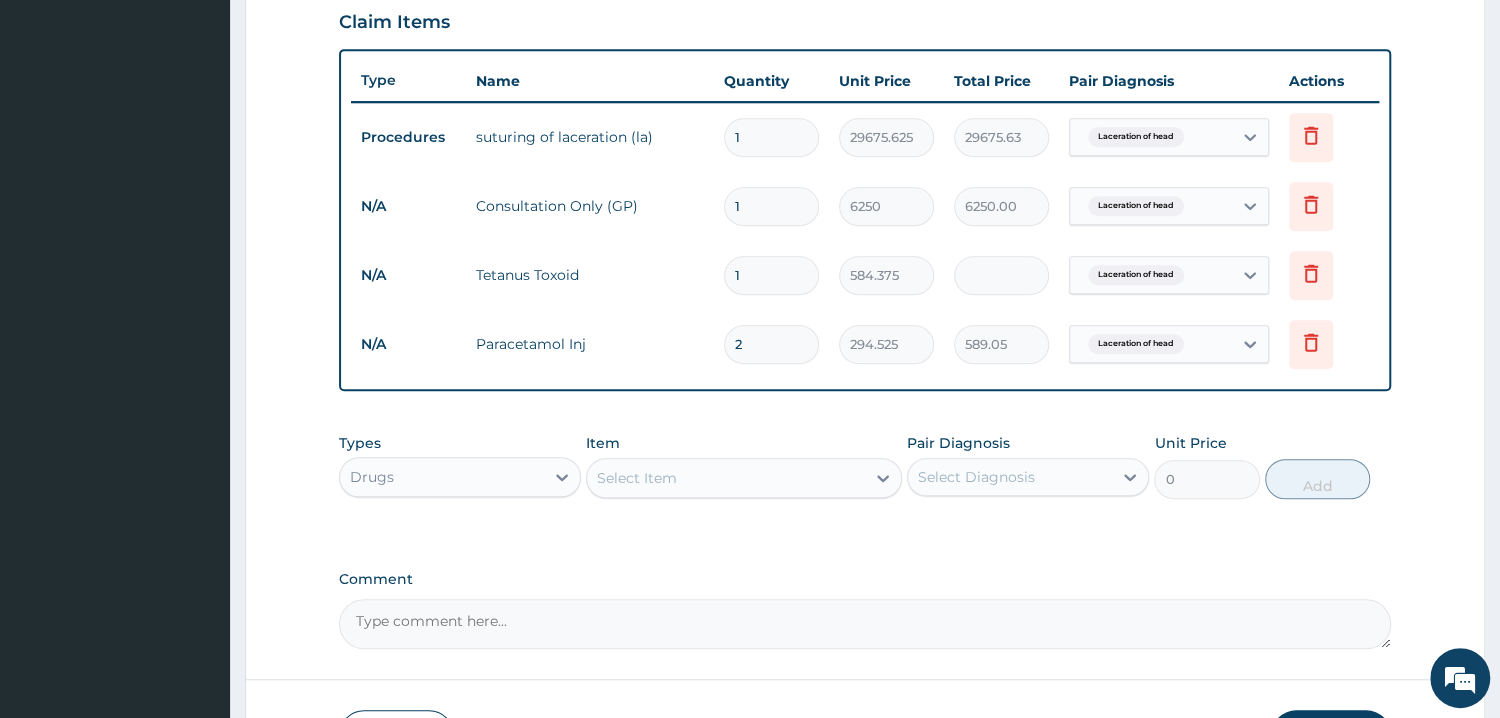 type on "2" 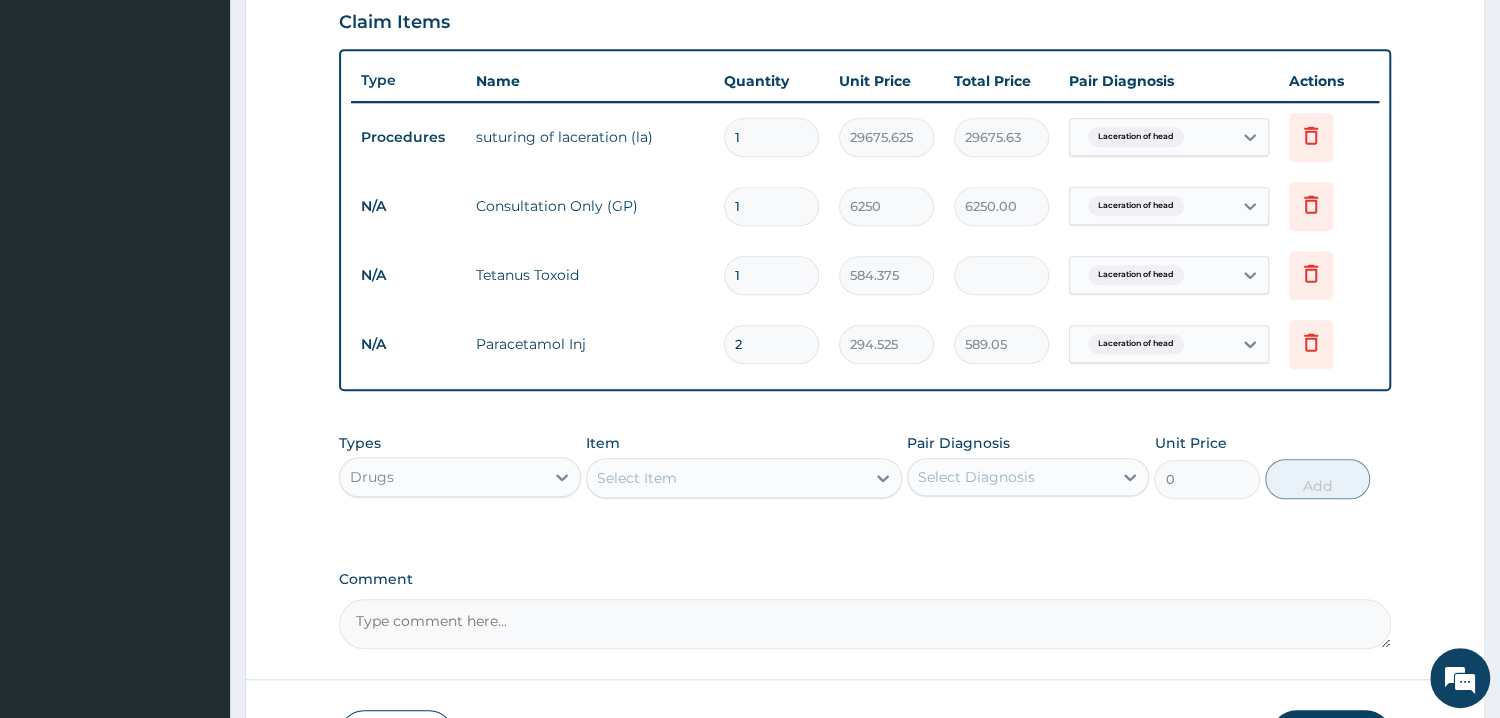 click on "Select Item" at bounding box center [726, 478] 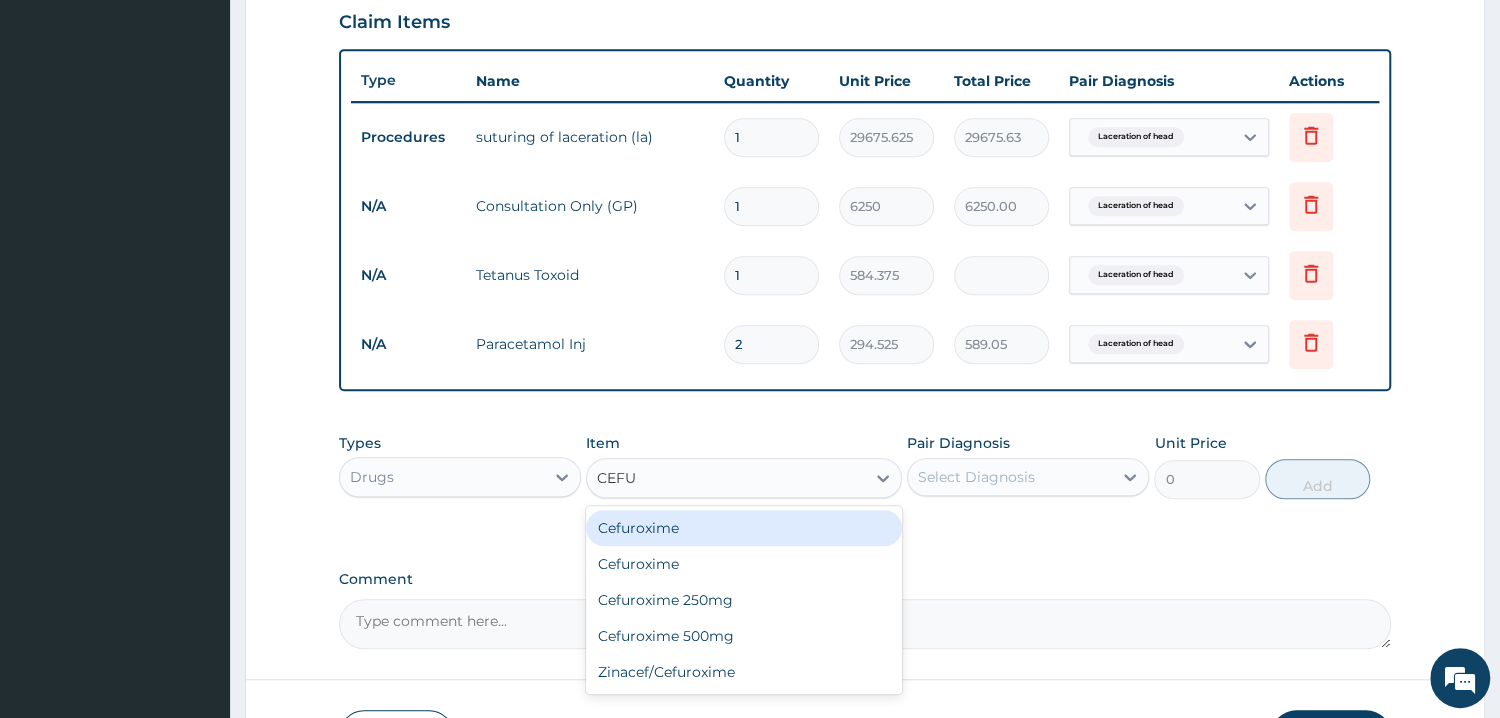 type on "CEFUR" 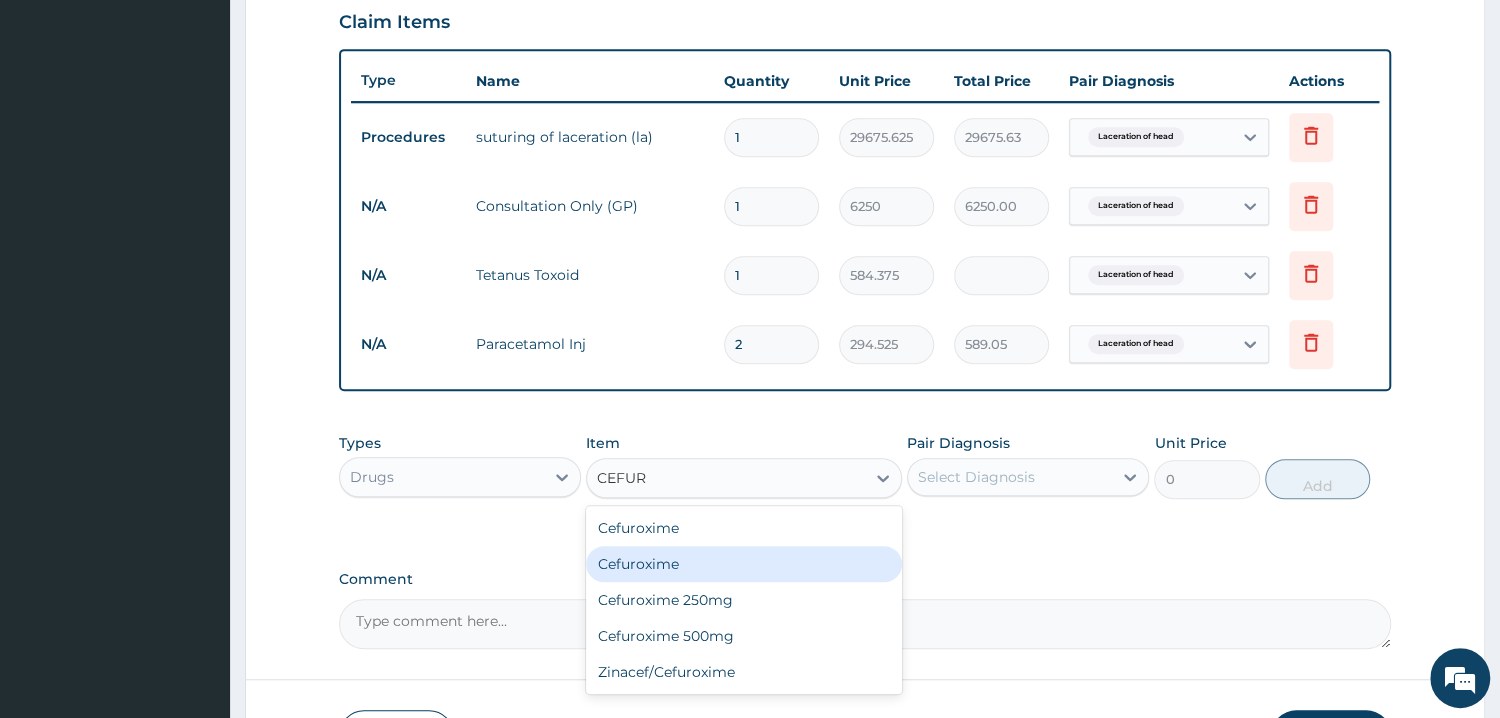 click on "Cefuroxime" at bounding box center [744, 564] 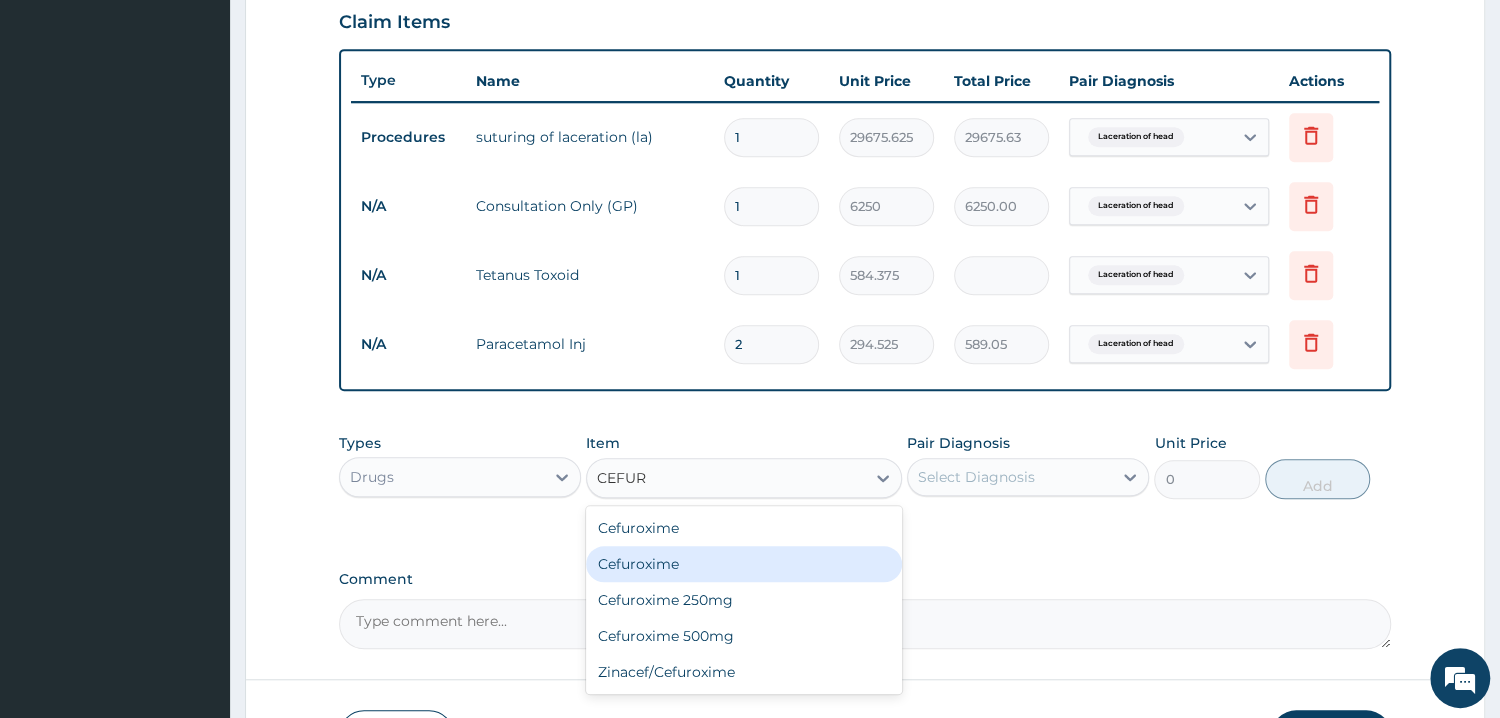 type 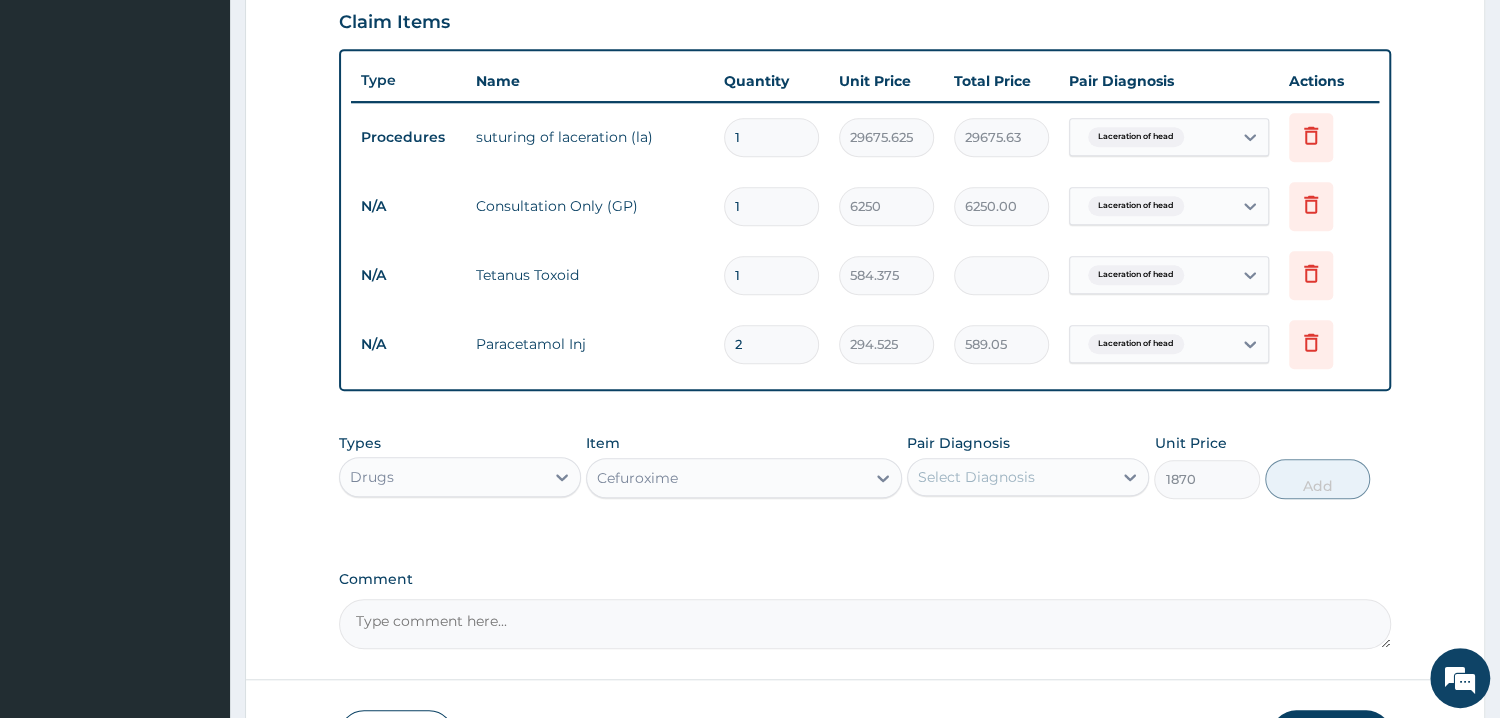 click on "Cefuroxime" at bounding box center [726, 478] 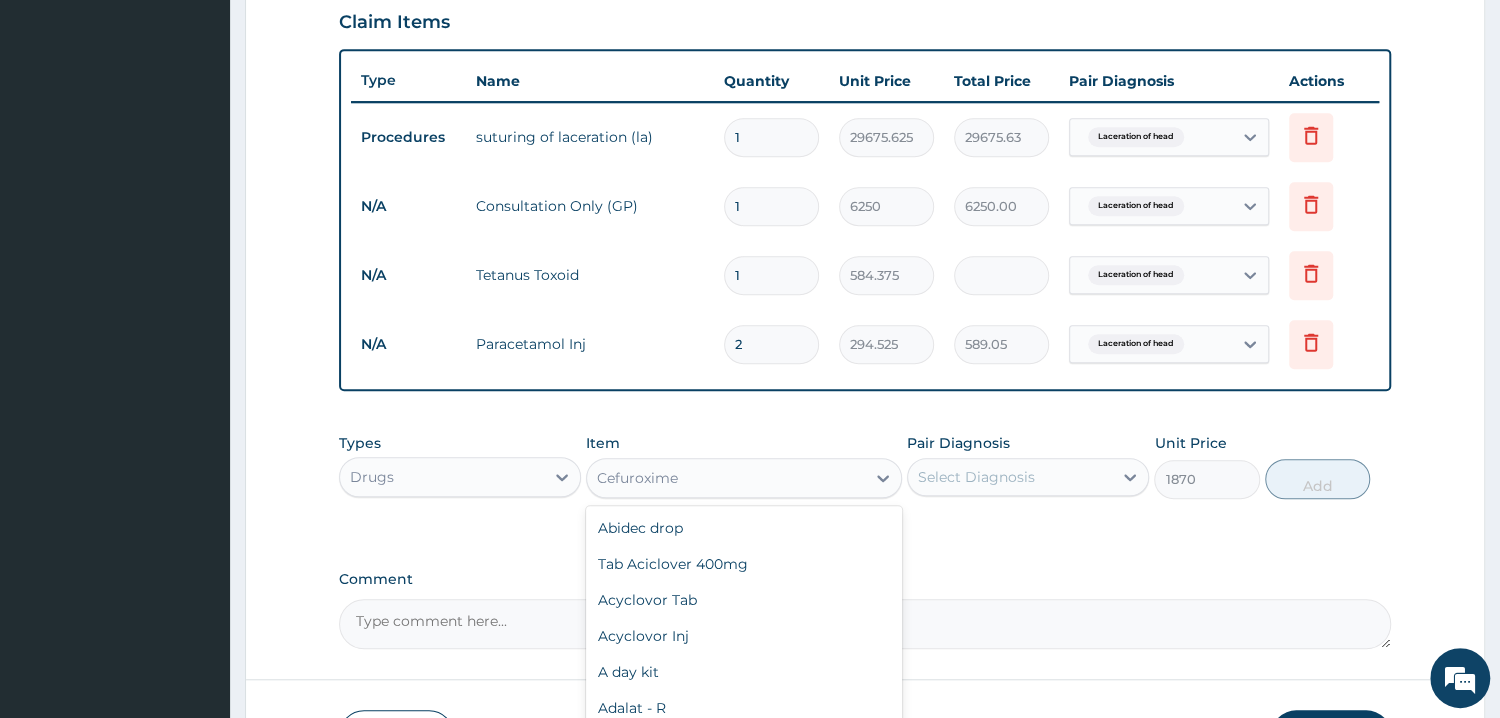 scroll, scrollTop: 3128, scrollLeft: 0, axis: vertical 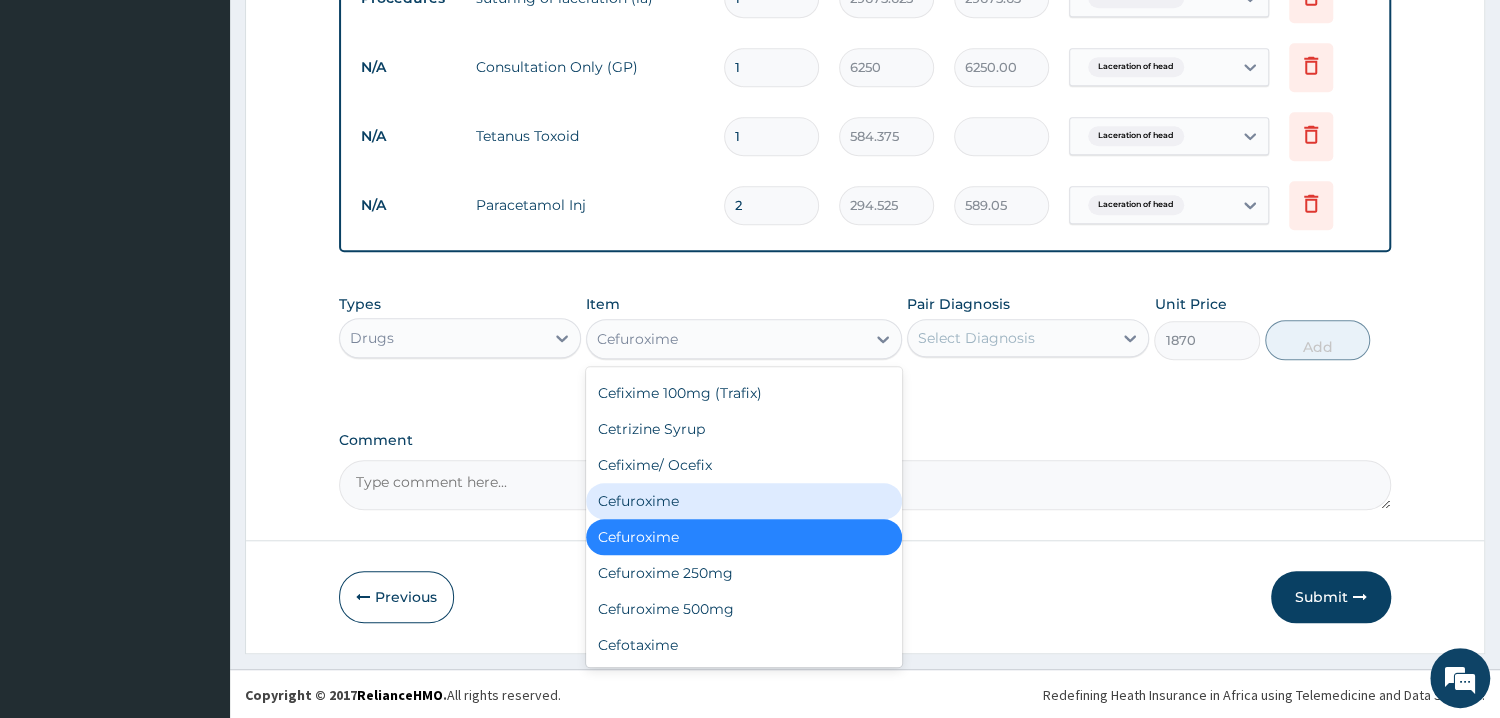 click on "Cefuroxime" at bounding box center (744, 501) 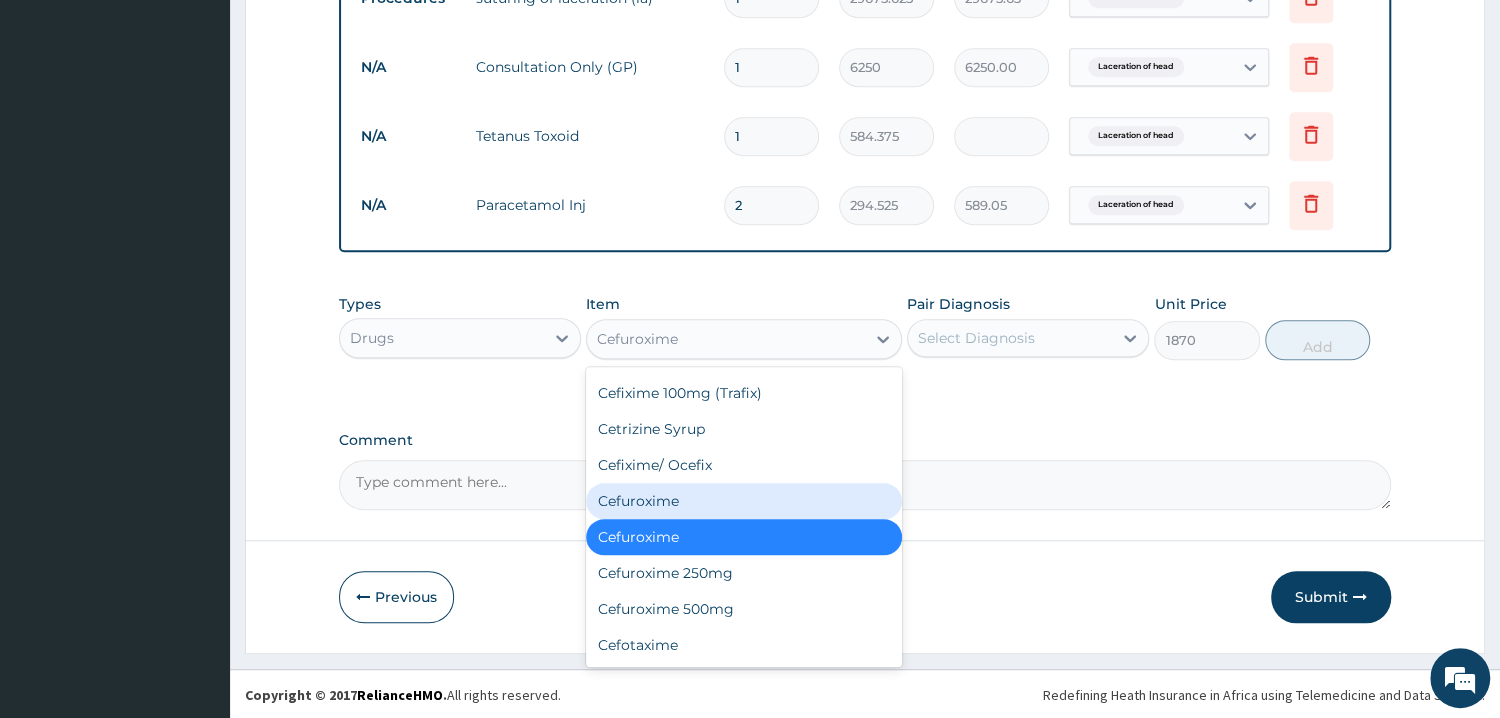 type on "3506.25" 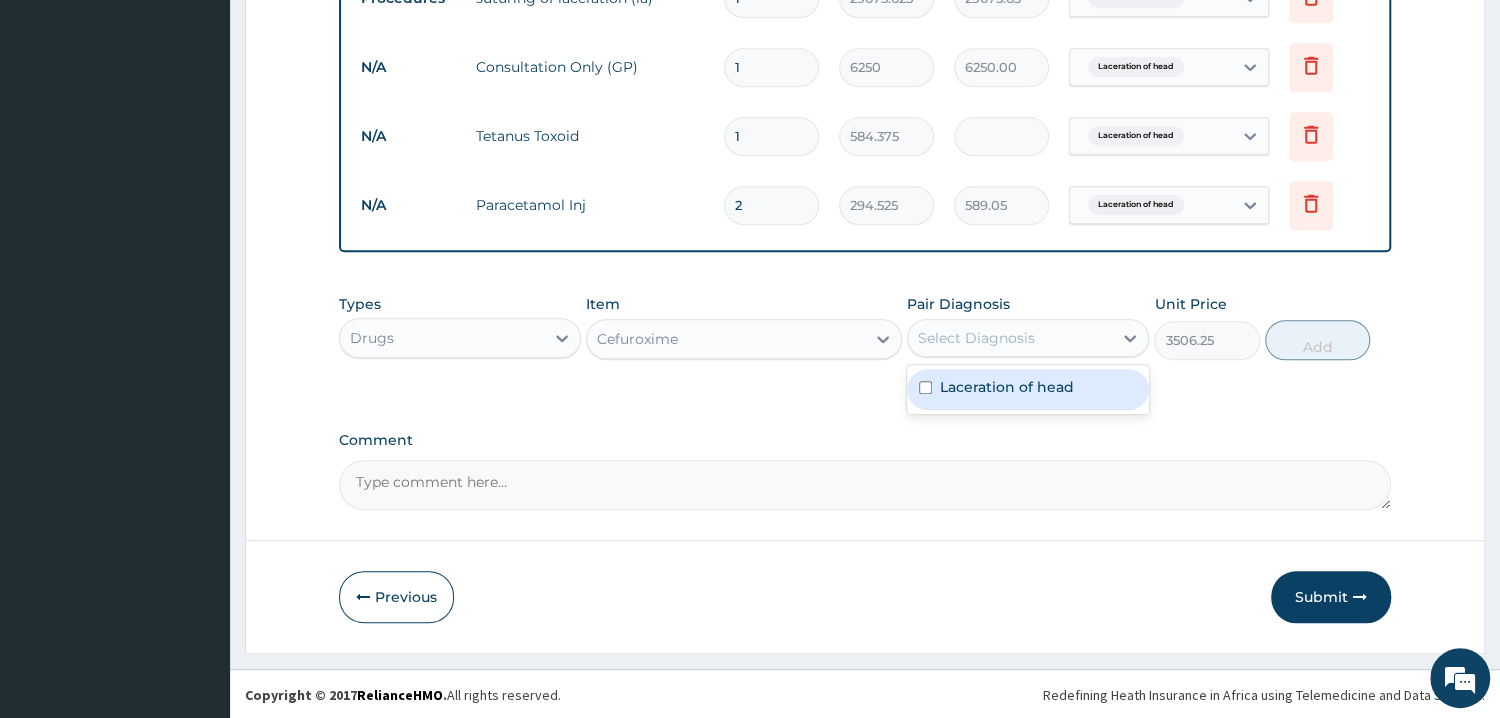 click on "Select Diagnosis" at bounding box center [1010, 338] 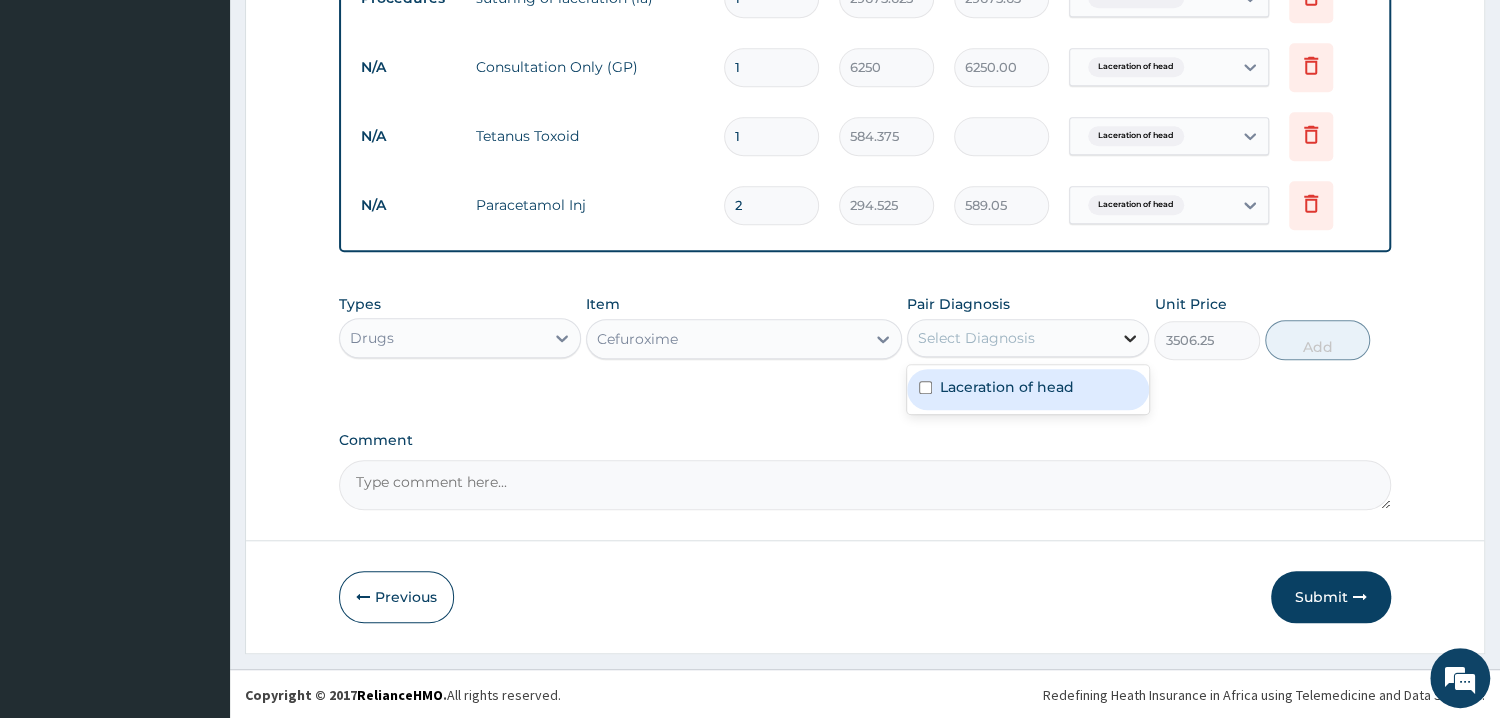 drag, startPoint x: 1056, startPoint y: 394, endPoint x: 1138, endPoint y: 333, distance: 102.20078 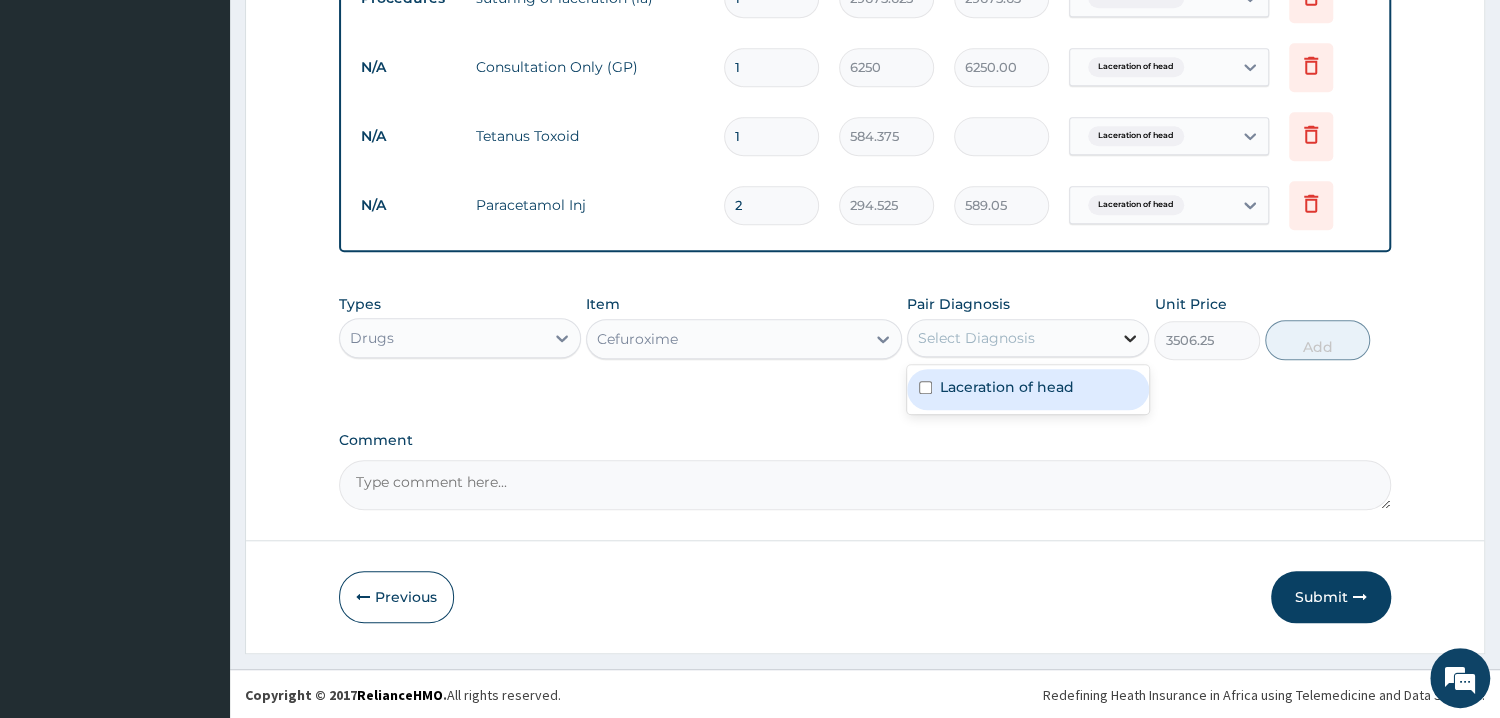 click on "Laceration of head" at bounding box center (1007, 387) 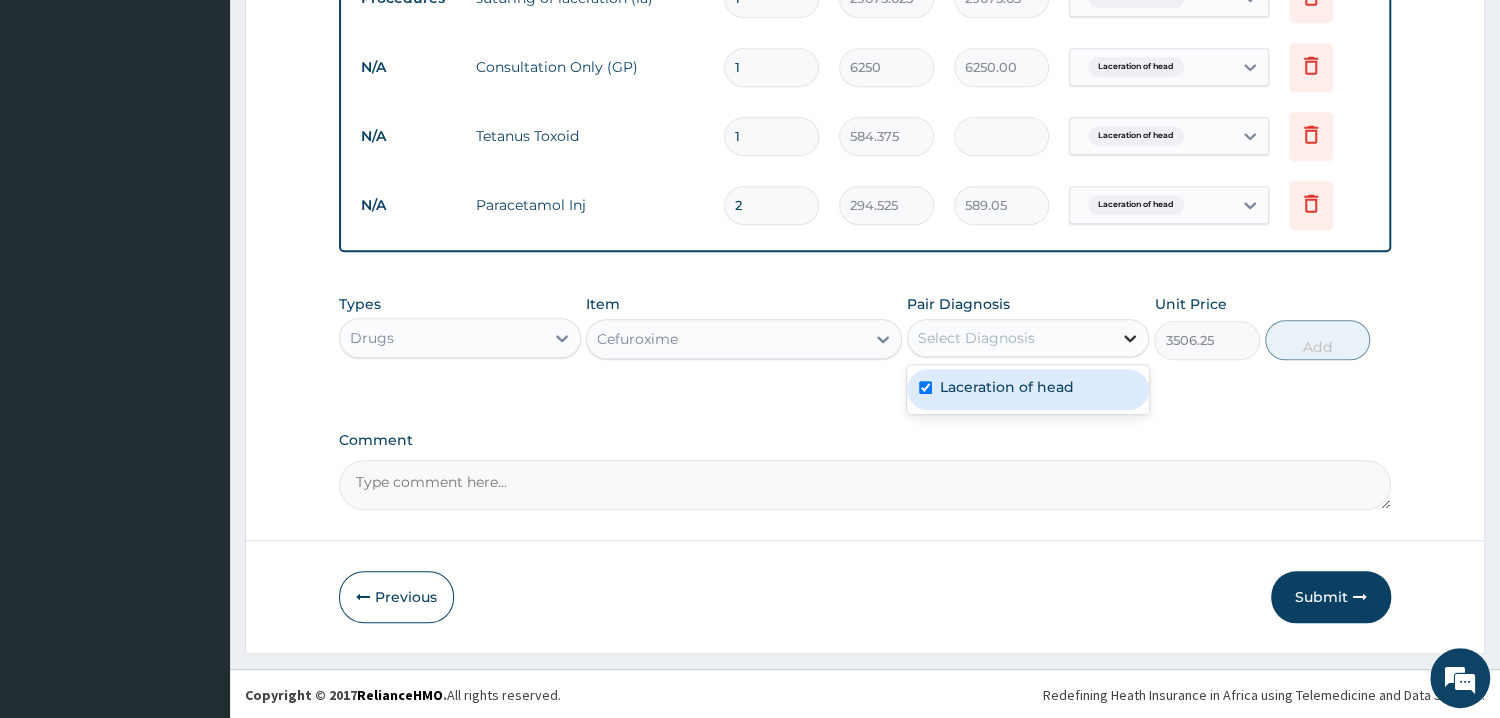 checkbox on "true" 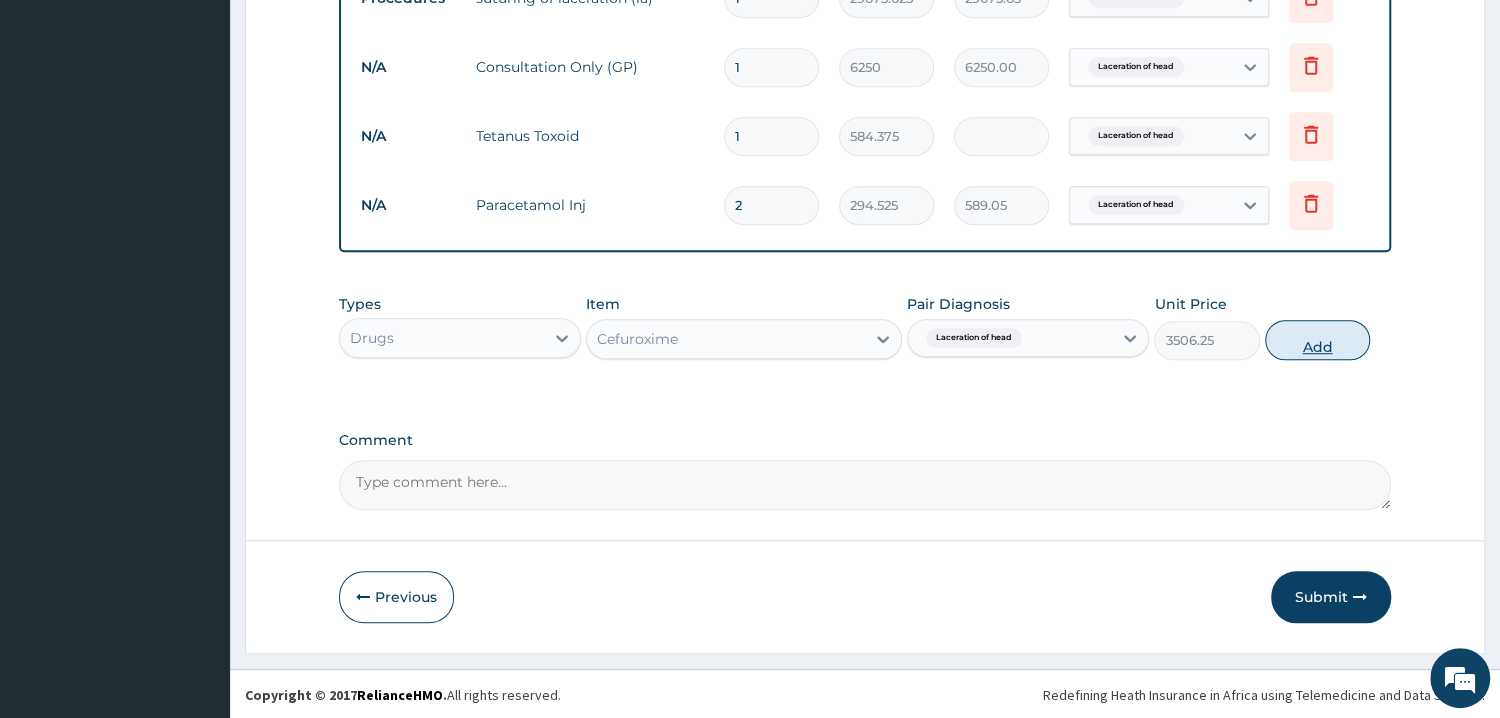 click on "Add" at bounding box center (1317, 340) 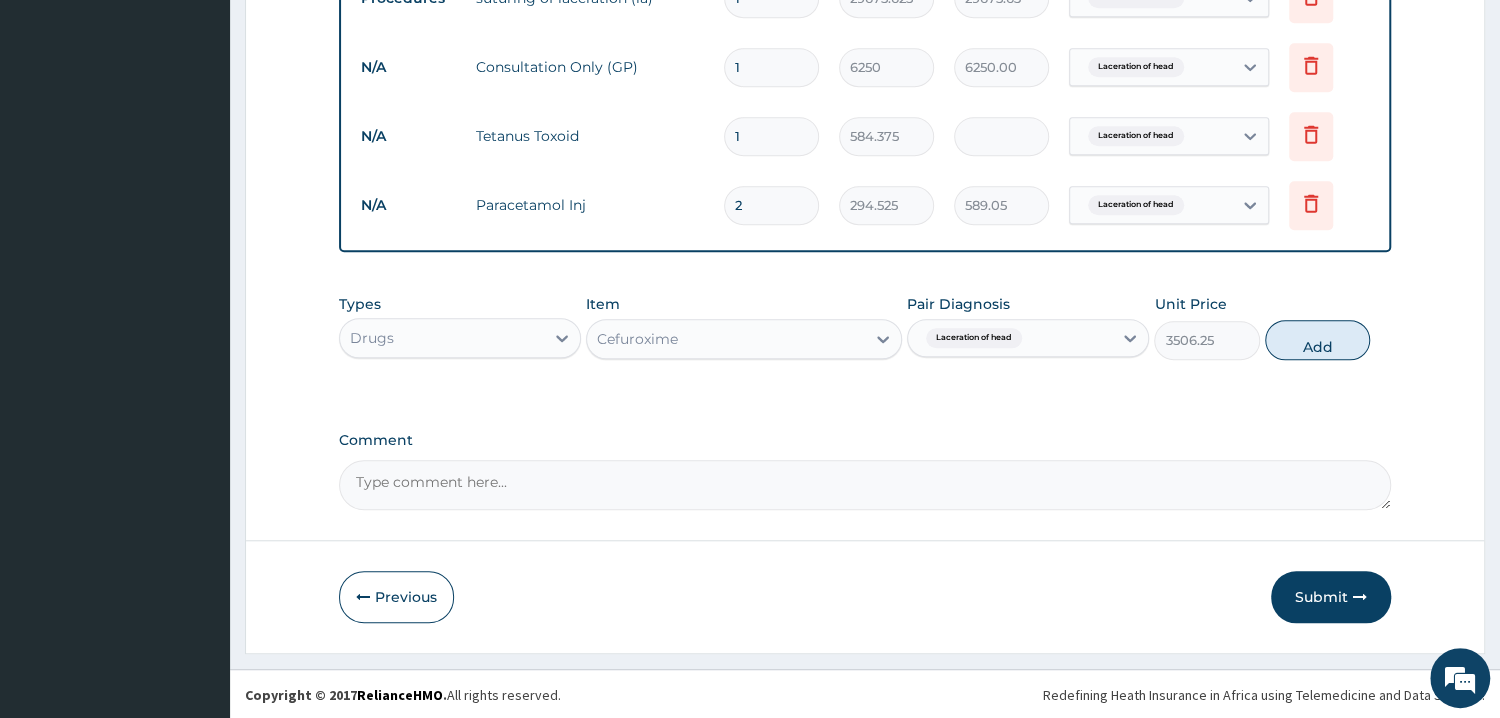type on "0" 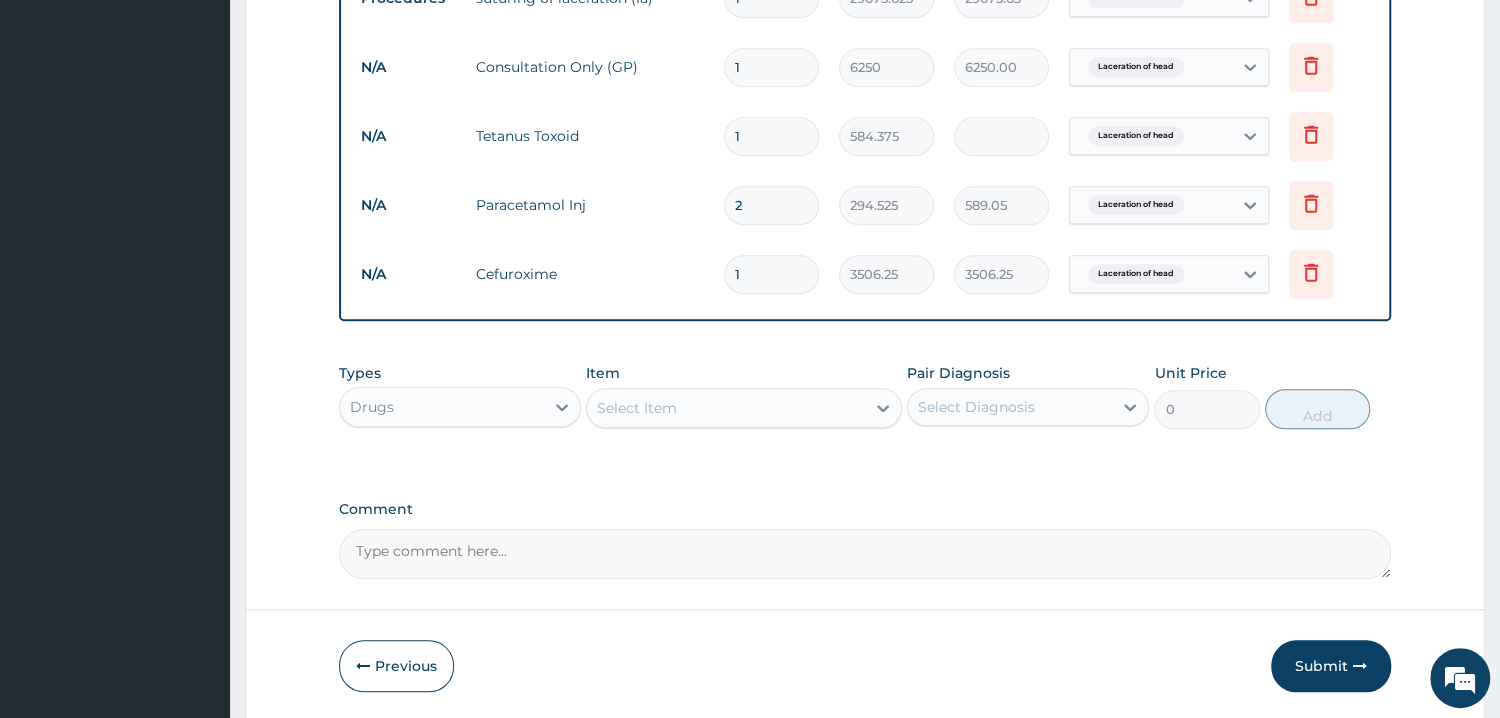 click on "PA Code / Prescription Code PA/E2E517 Encounter Date 01-08-2025 Important Notice Please enter PA codes before entering items that are not attached to a PA code   All diagnoses entered must be linked to a claim item. Diagnosis & Claim Items that are visible but inactive cannot be edited because they were imported from an already approved PA code. Diagnosis Laceration of head confirmed NB: All diagnosis must be linked to a claim item Claim Items Type Name Quantity Unit Price Total Price Pair Diagnosis Actions Procedures suturing of laceration (la) 1 29675.625 29675.63 Laceration of head Delete N/A Consultation Only (GP) 1 6250 6250.00 Laceration of head Delete N/A Tetanus Toxoid 1 584.375 584.38 Laceration of head Delete N/A Paracetamol Inj 2 294.525 589.05 Laceration of head Delete N/A Cefuroxime 1 3506.25 3506.25 Laceration of head Delete Types Drugs Item Select Item Pair Diagnosis Select Diagnosis Unit Price 0 Add Comment" at bounding box center [865, -32] 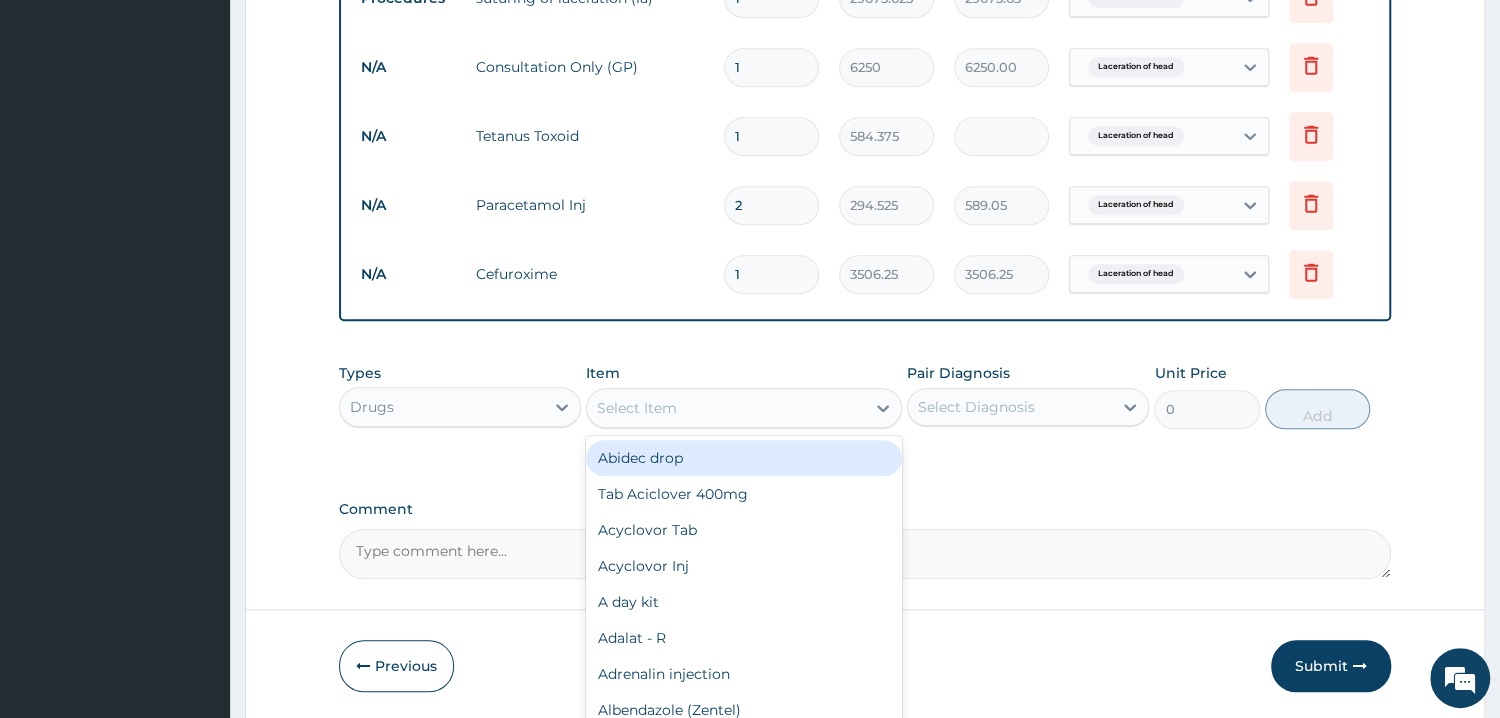 click on "Select Item" at bounding box center (726, 408) 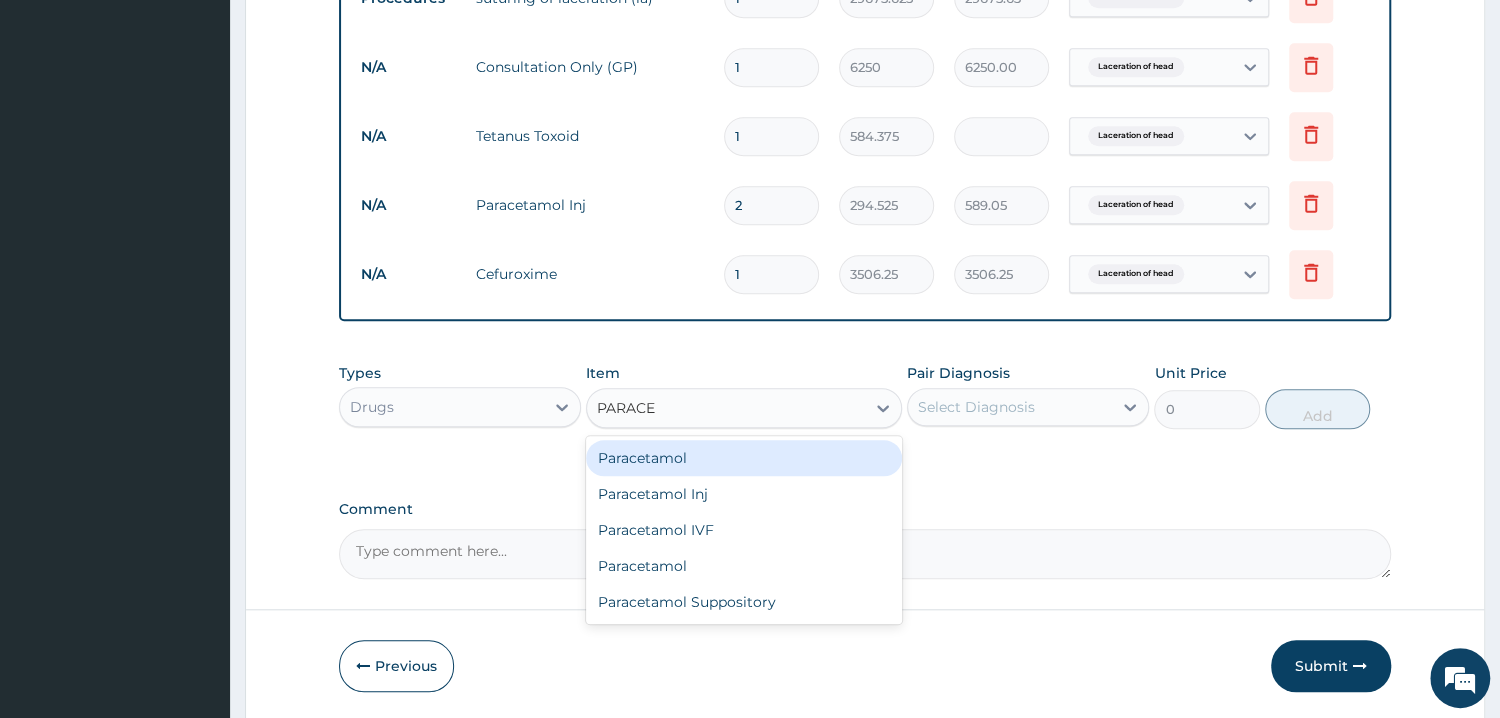 type on "PARACET" 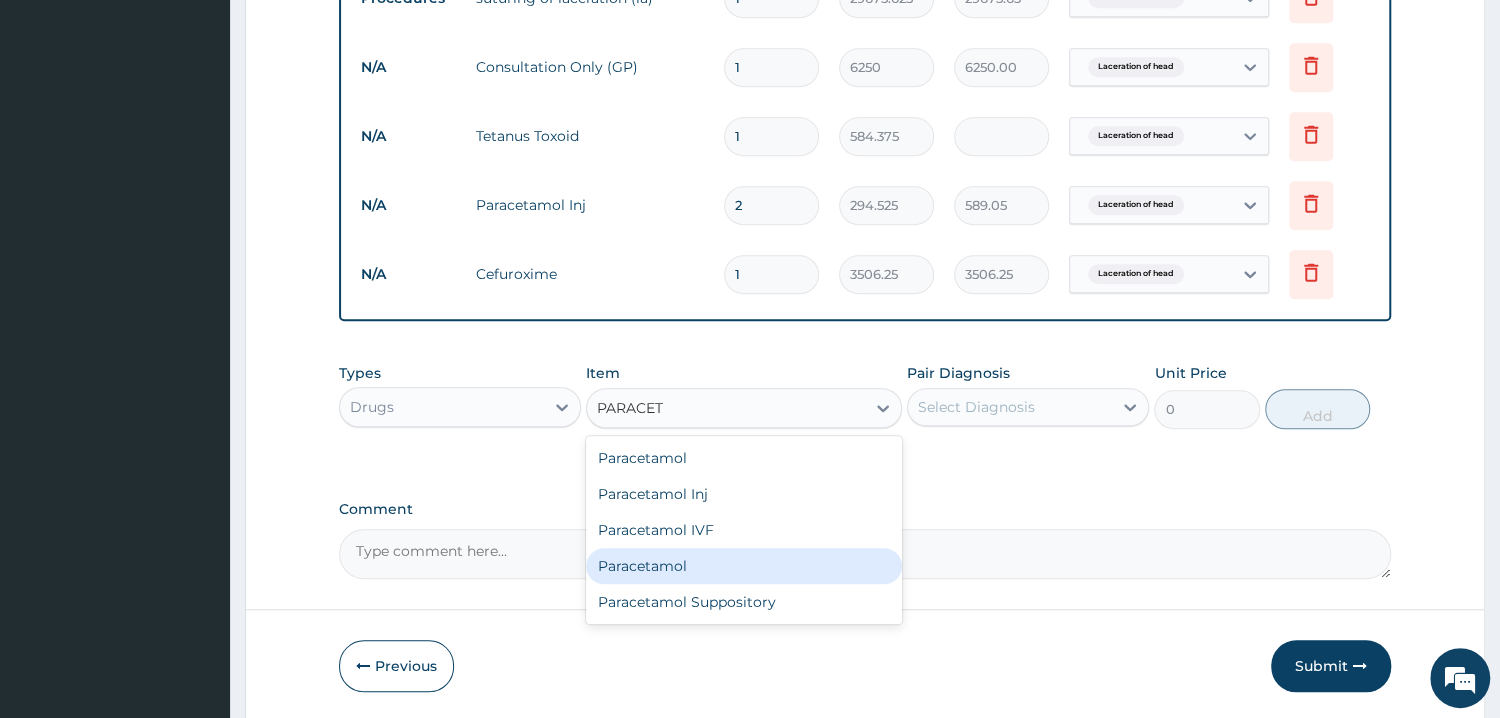click on "Paracetamol" at bounding box center [744, 566] 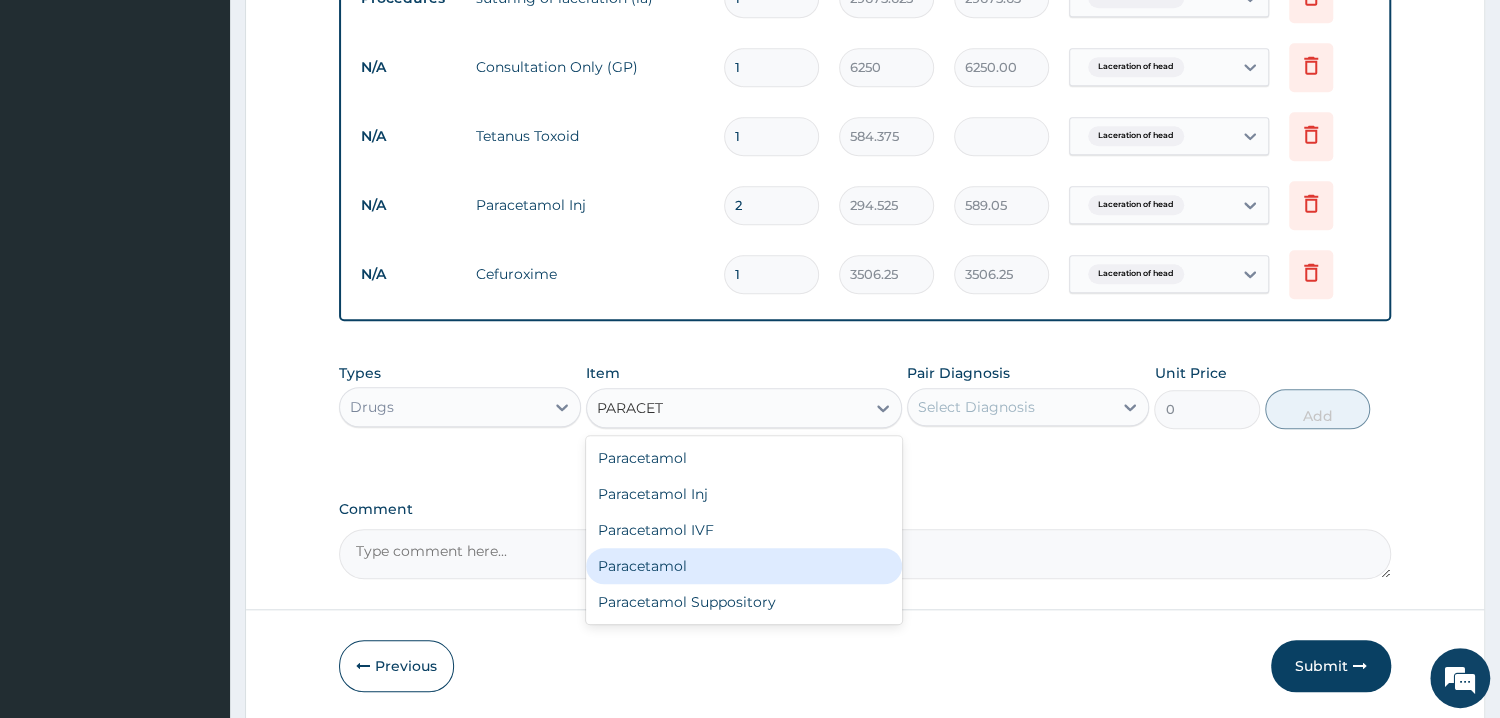 type 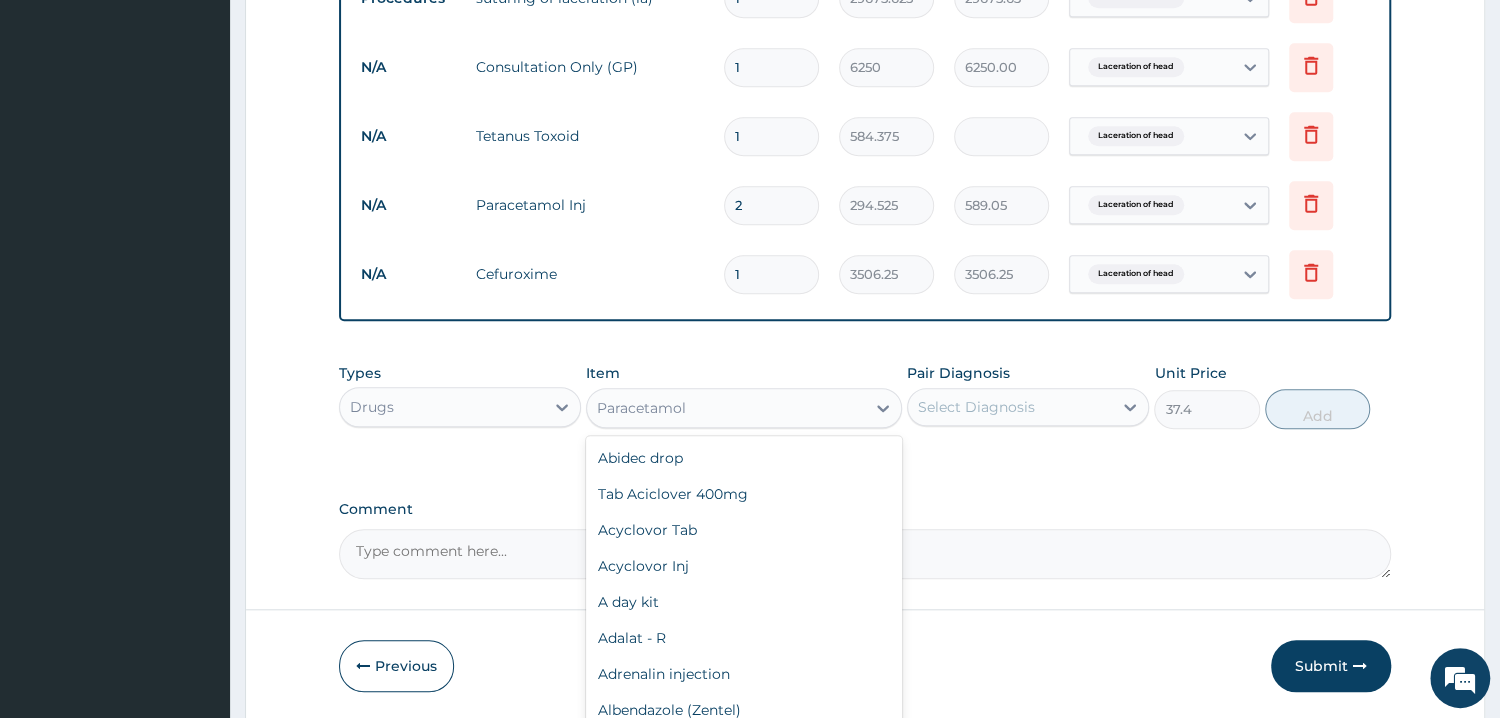 drag, startPoint x: 740, startPoint y: 399, endPoint x: 729, endPoint y: 461, distance: 62.968246 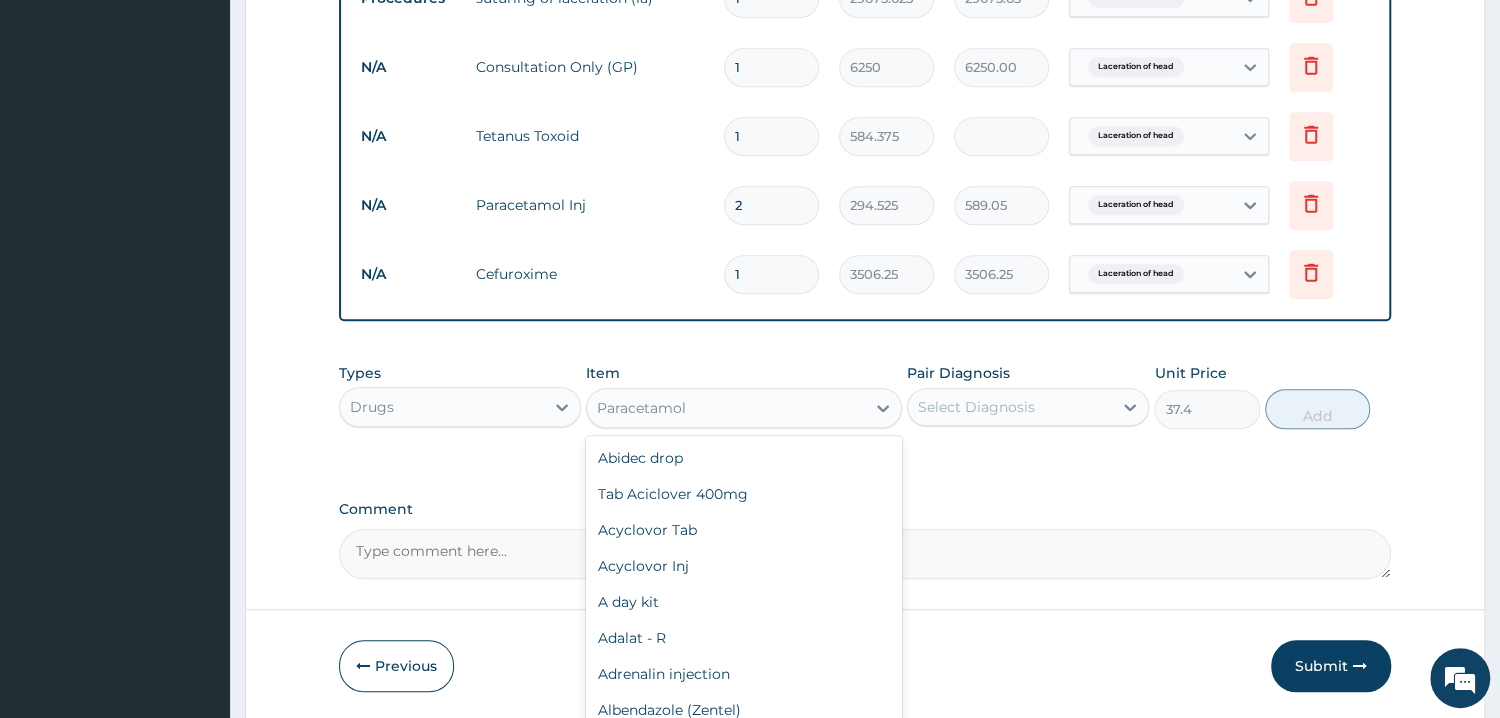 click on "Paracetamol" at bounding box center [726, 408] 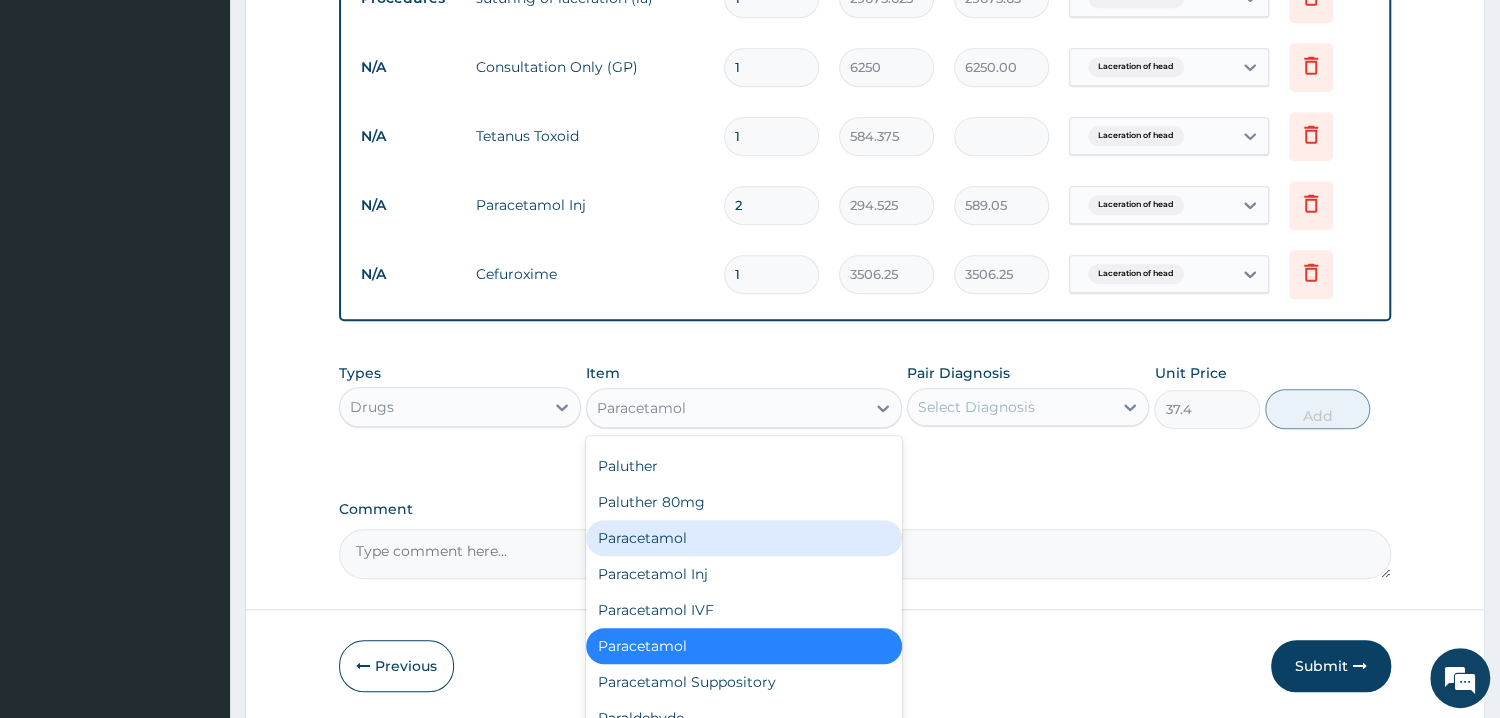click on "Paracetamol" at bounding box center (744, 538) 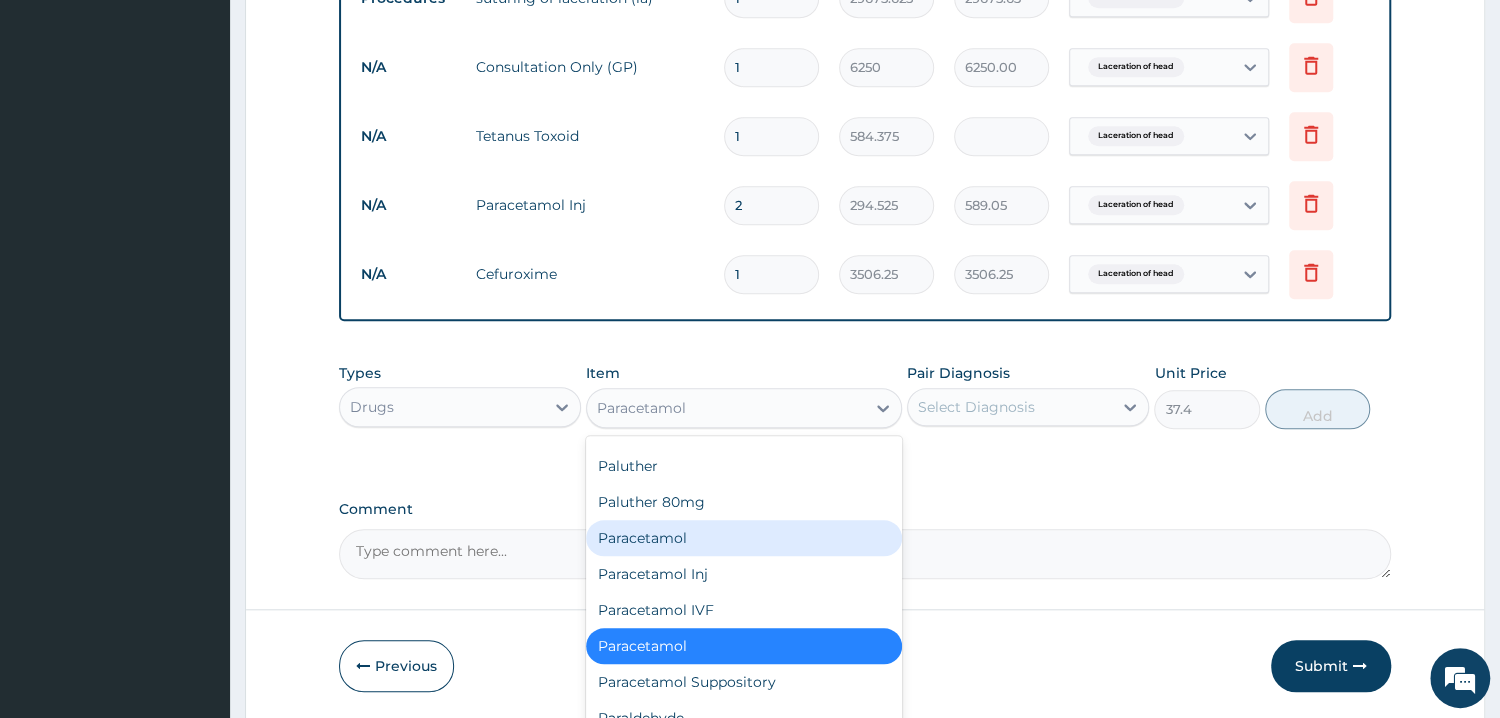 type on "584.375" 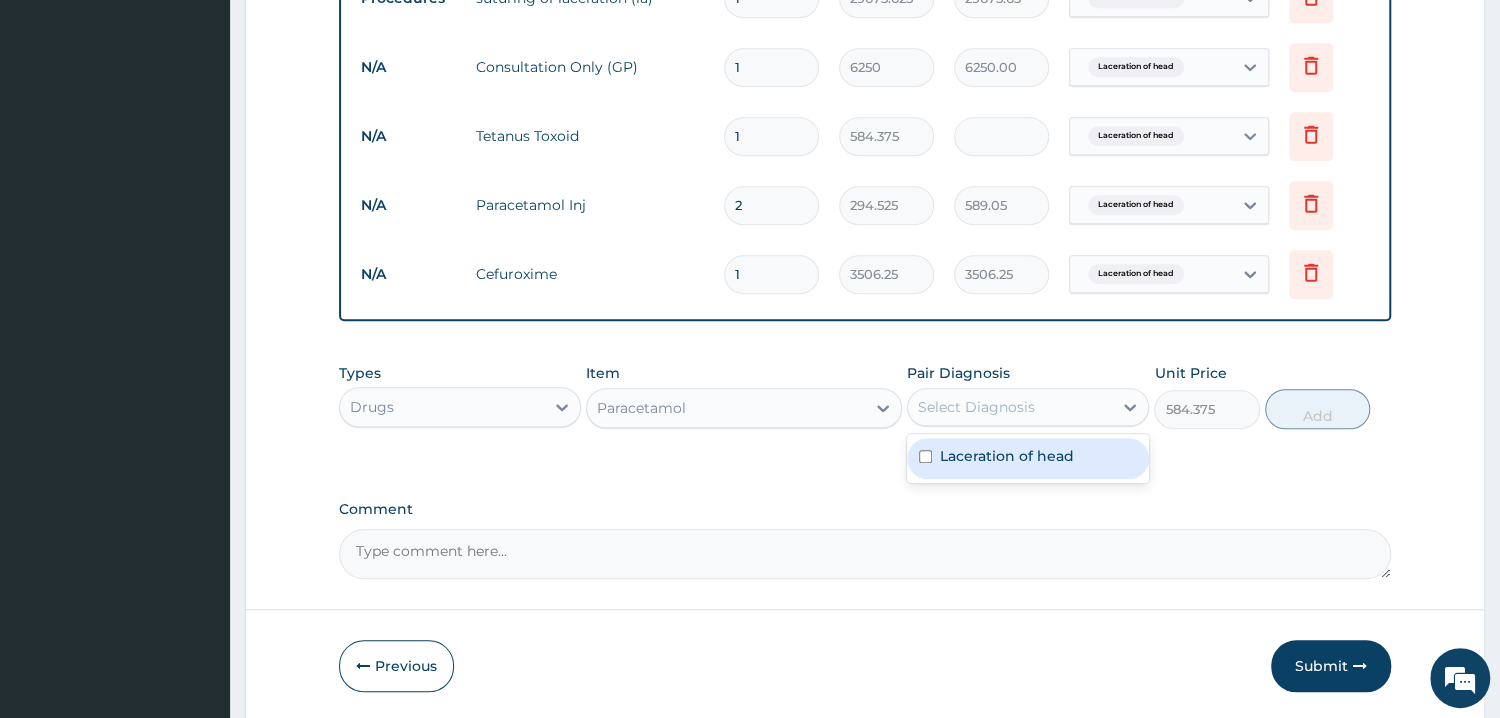 click on "Select Diagnosis" at bounding box center (976, 407) 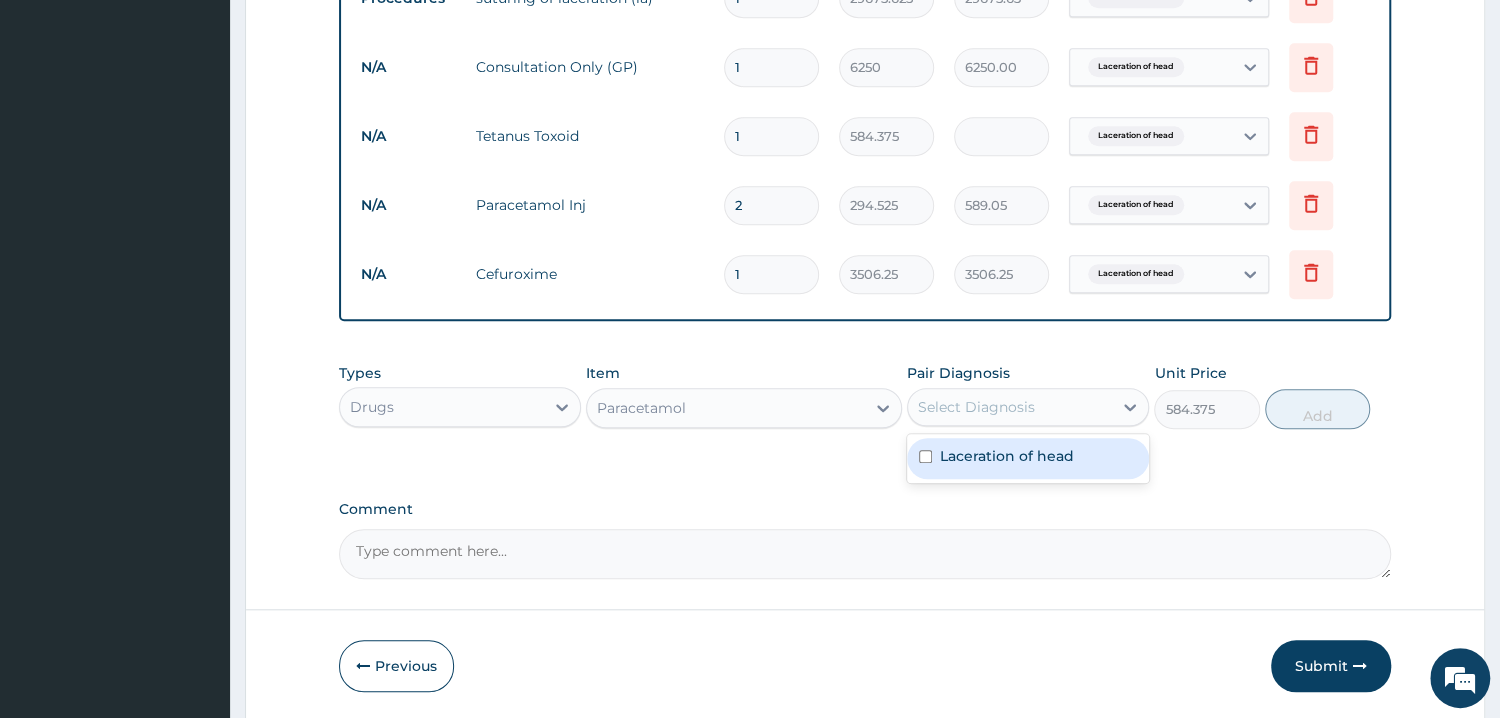 drag, startPoint x: 1005, startPoint y: 458, endPoint x: 1032, endPoint y: 453, distance: 27.45906 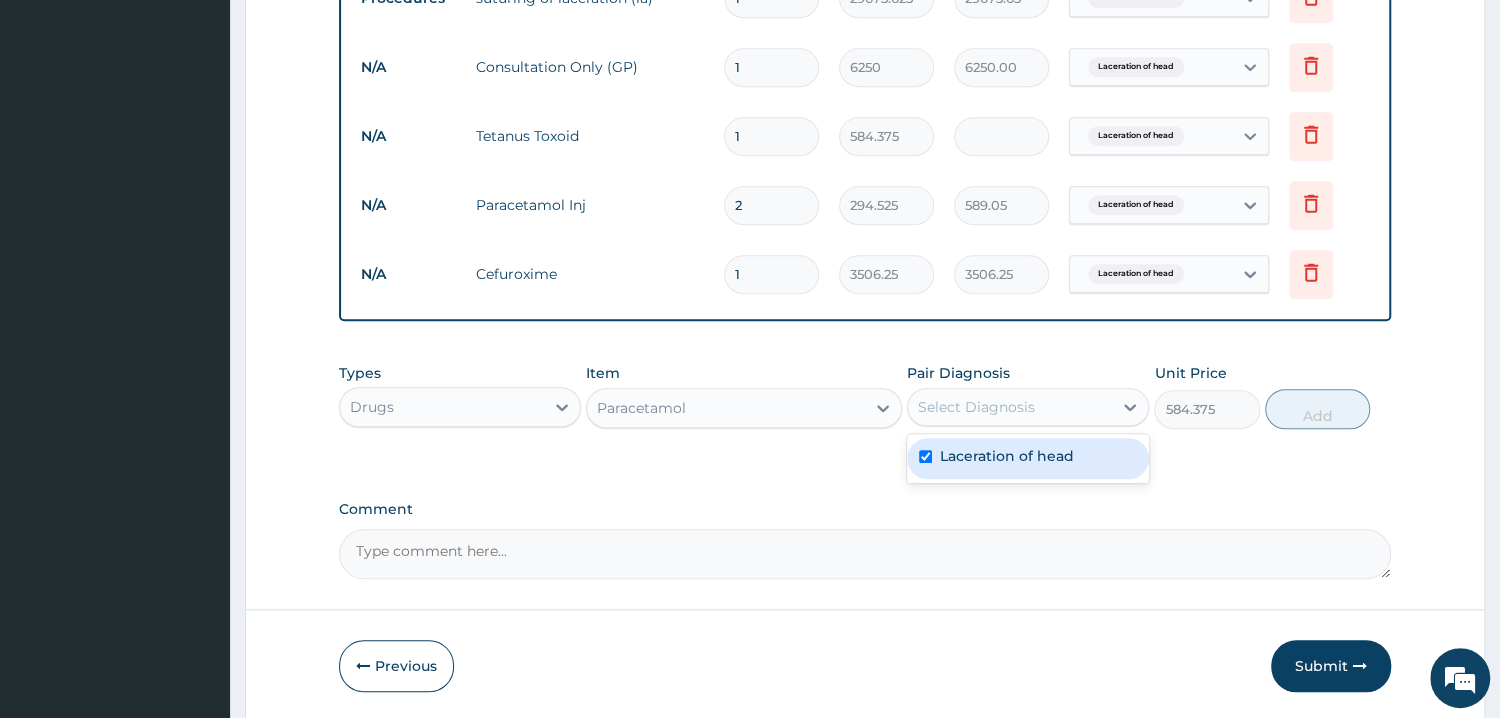 checkbox on "true" 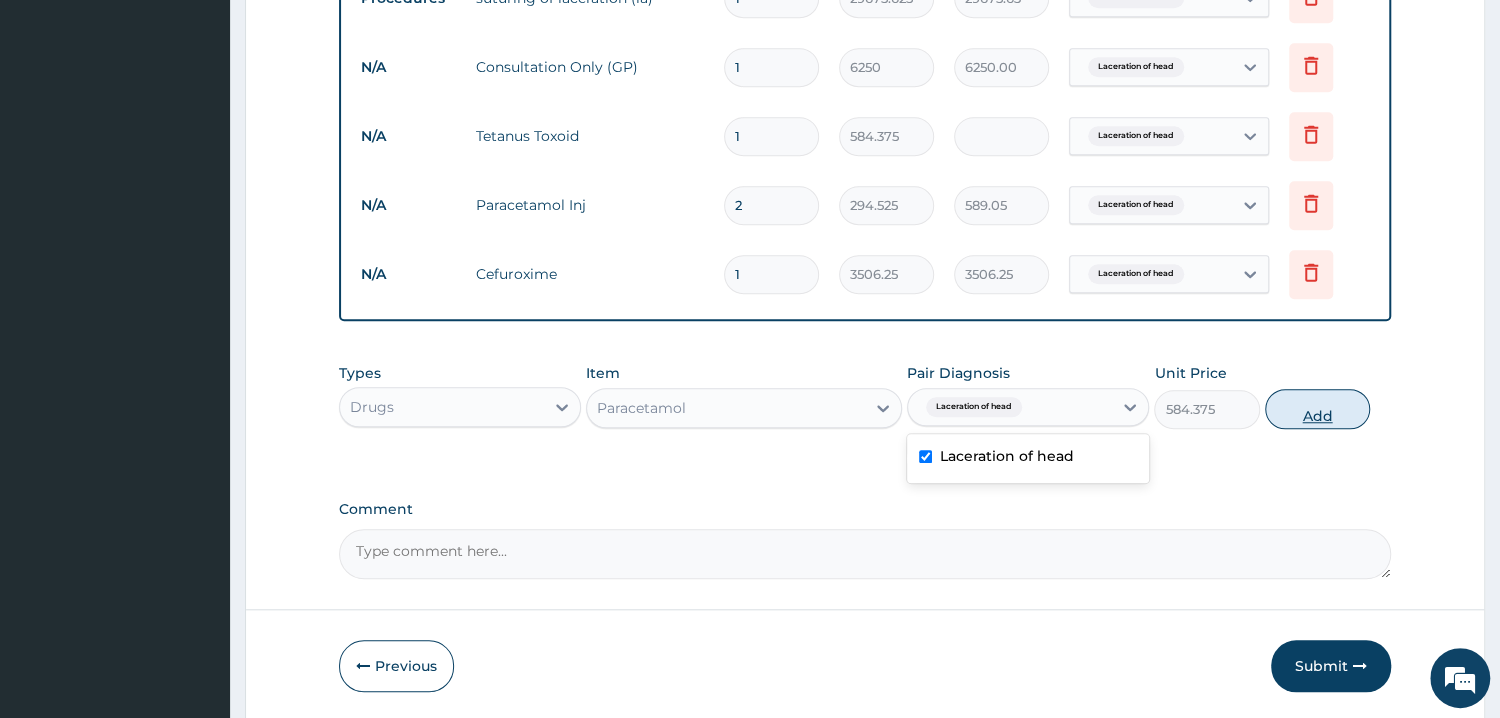 click on "Add" at bounding box center [1317, 409] 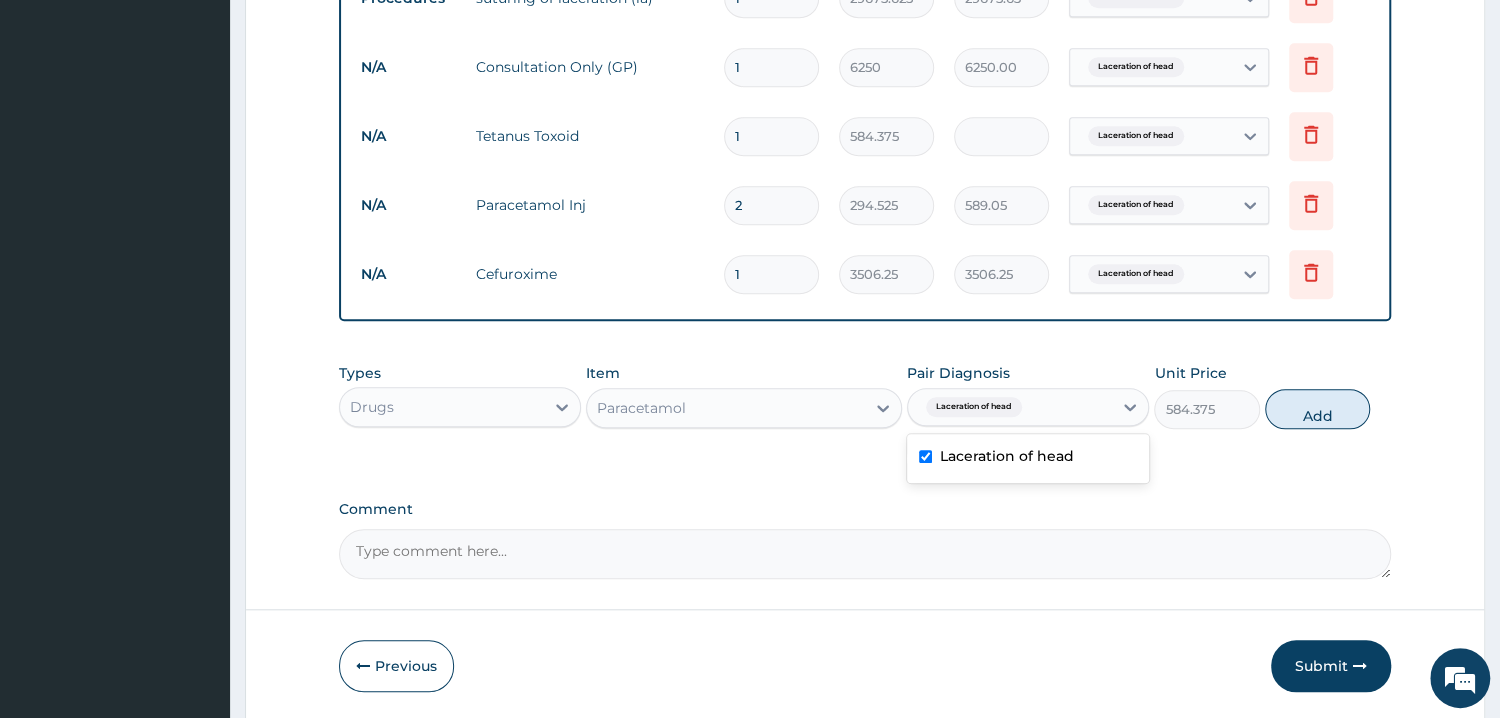 type on "0" 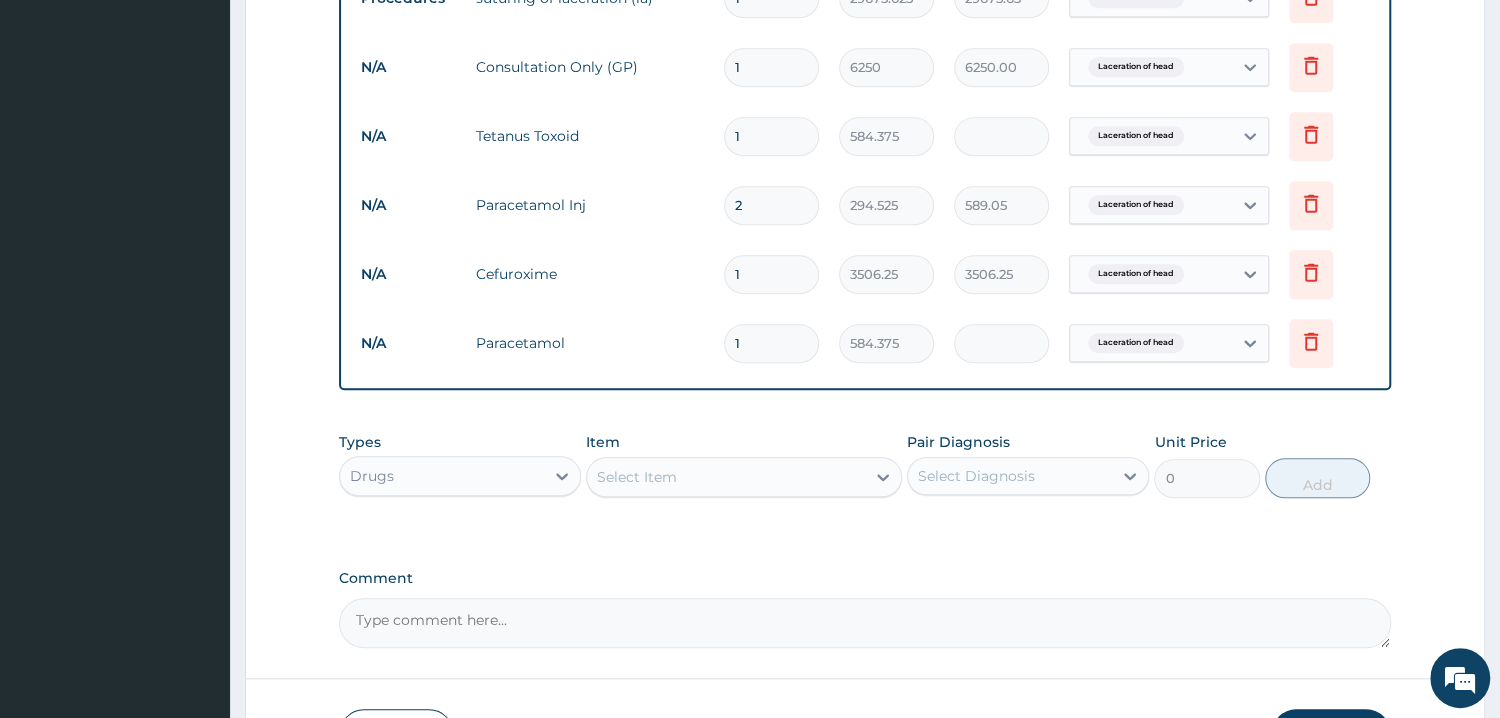 click on "Pair Diagnosis Select Diagnosis" at bounding box center [1028, 465] 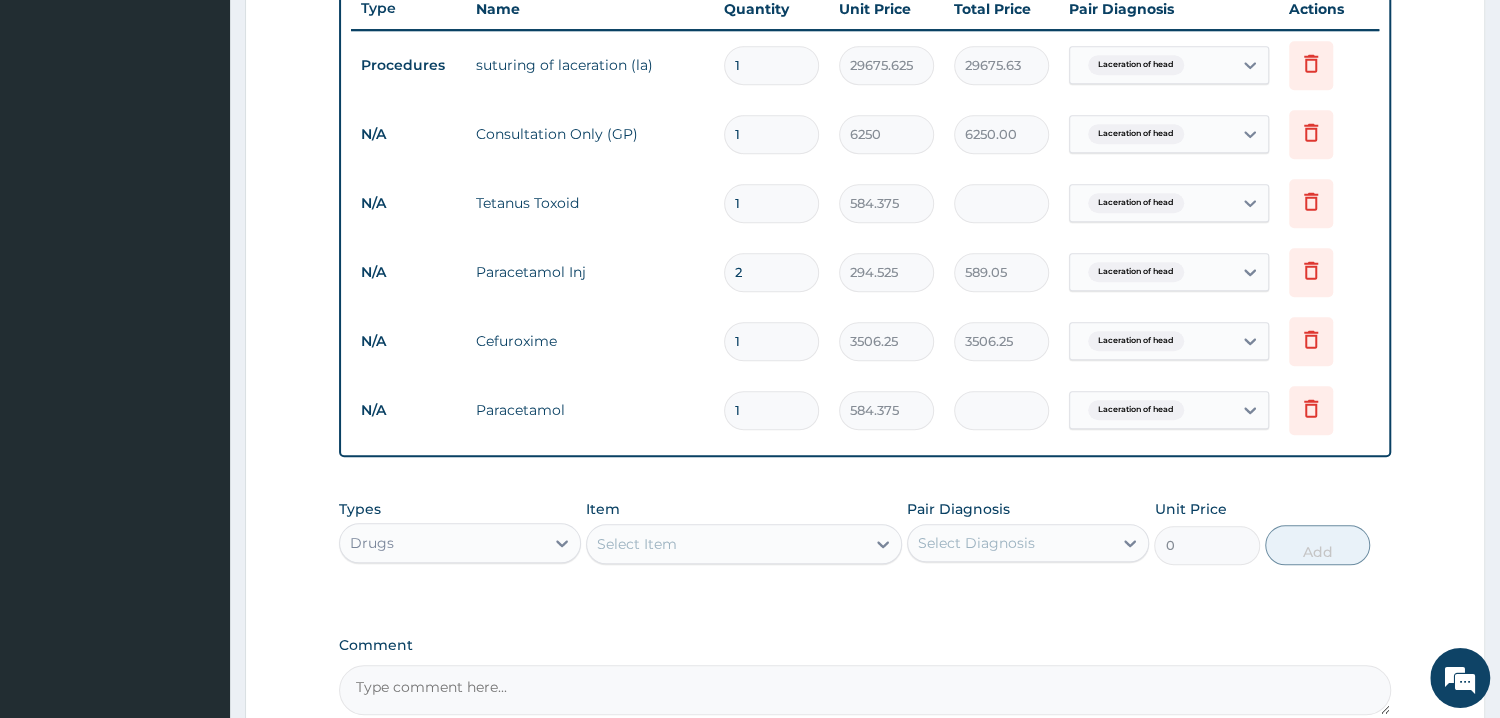 scroll, scrollTop: 726, scrollLeft: 0, axis: vertical 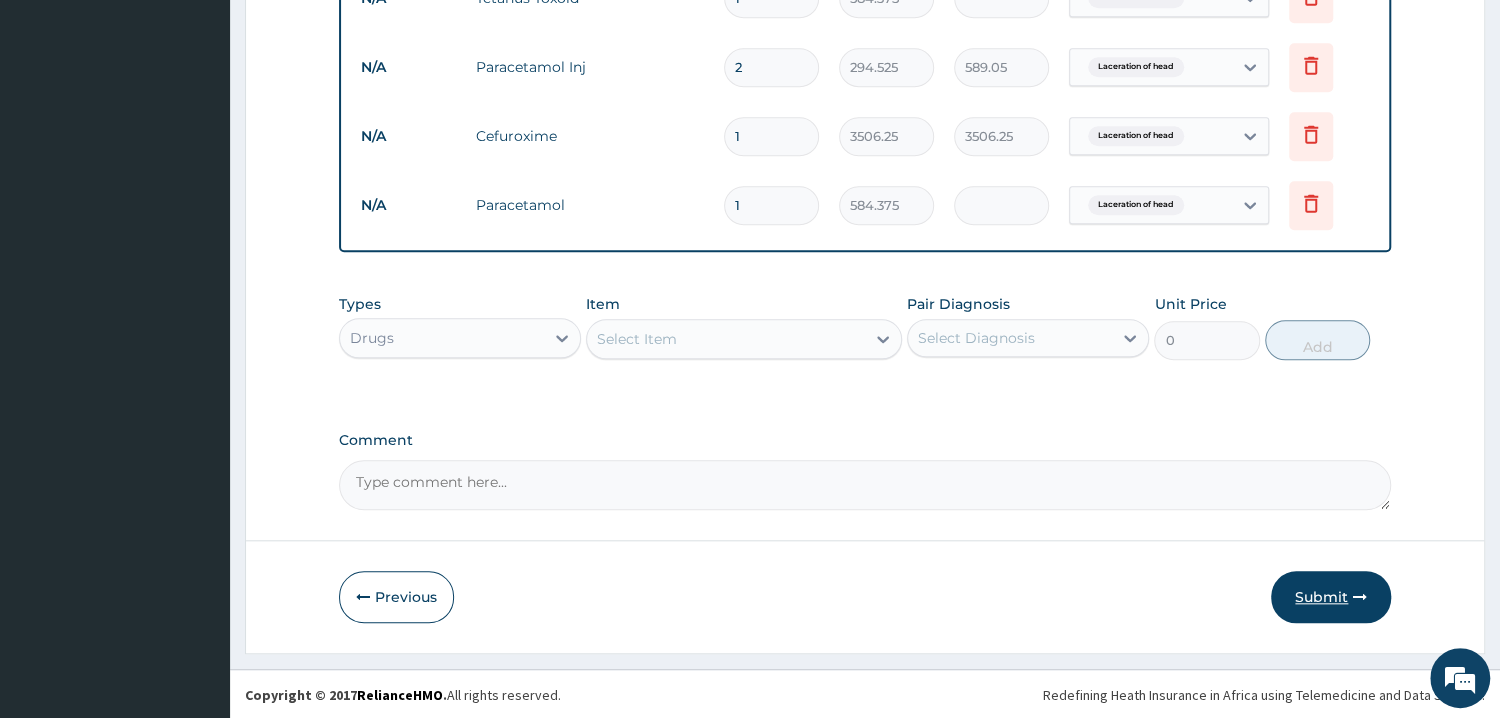 click on "Submit" at bounding box center (1331, 597) 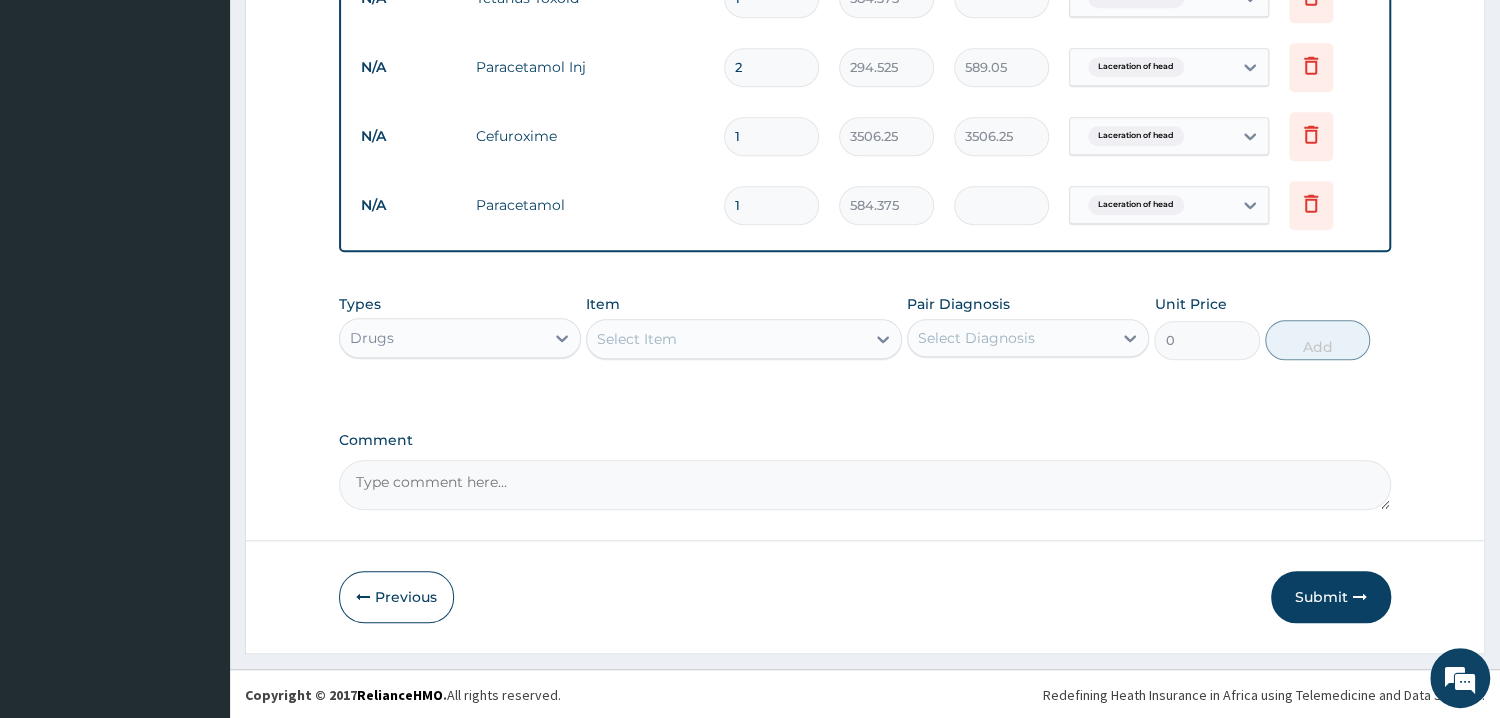 scroll, scrollTop: 64, scrollLeft: 0, axis: vertical 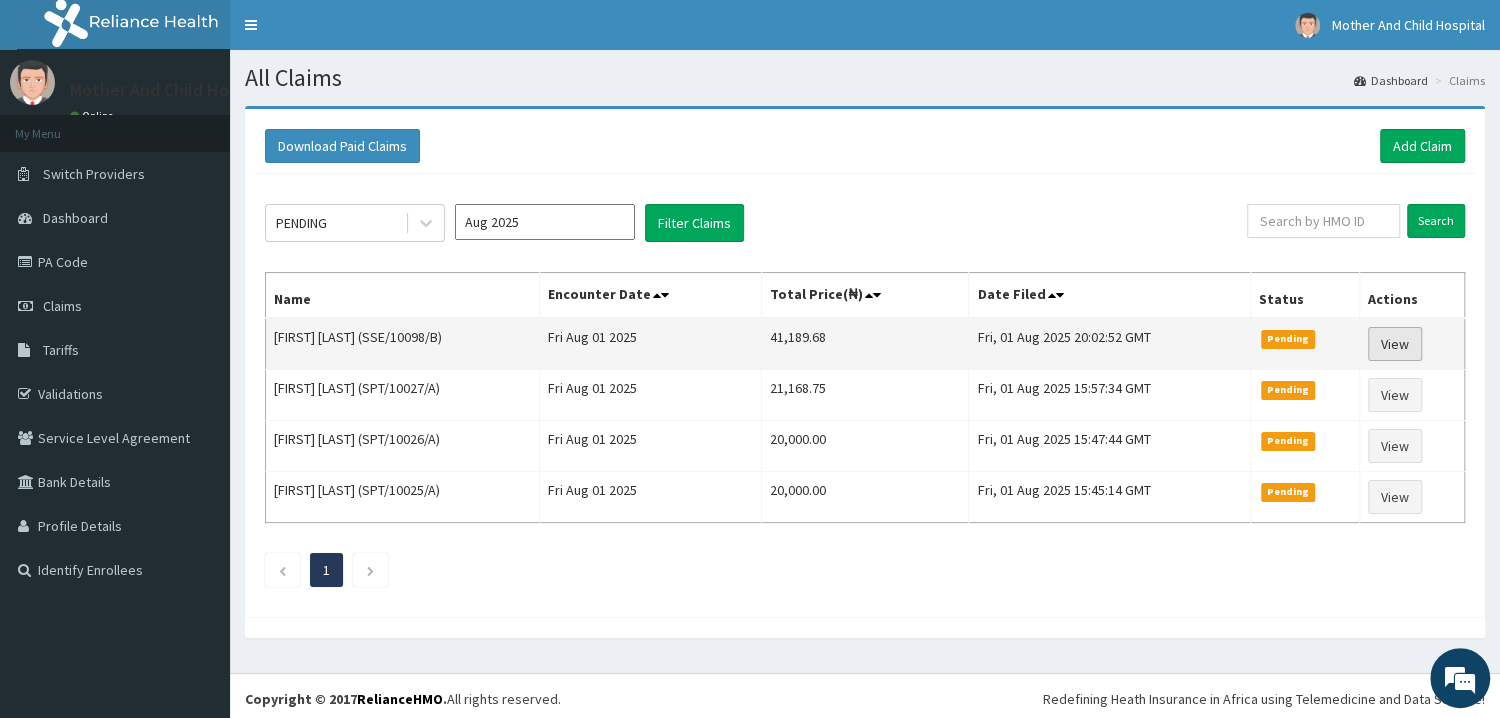click on "View" at bounding box center (1395, 344) 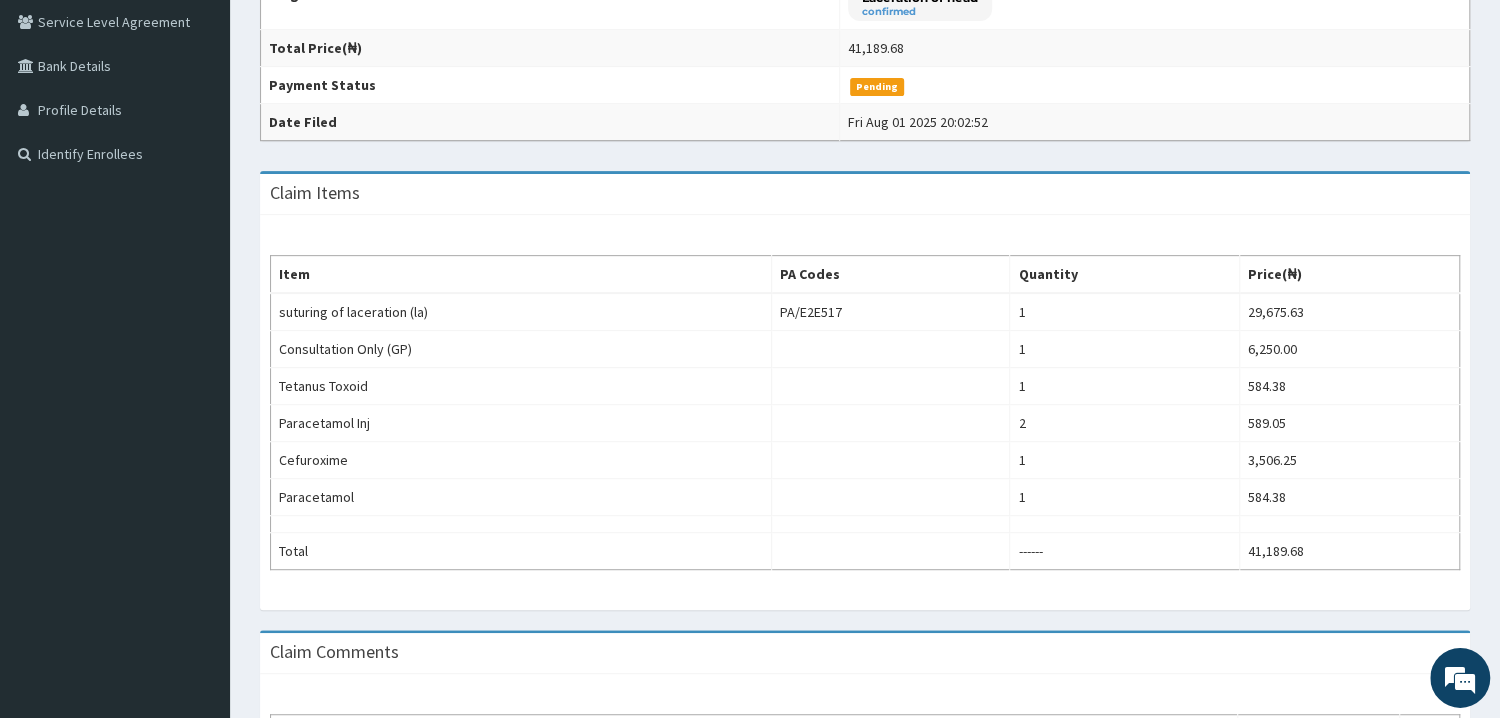 scroll, scrollTop: 536, scrollLeft: 0, axis: vertical 